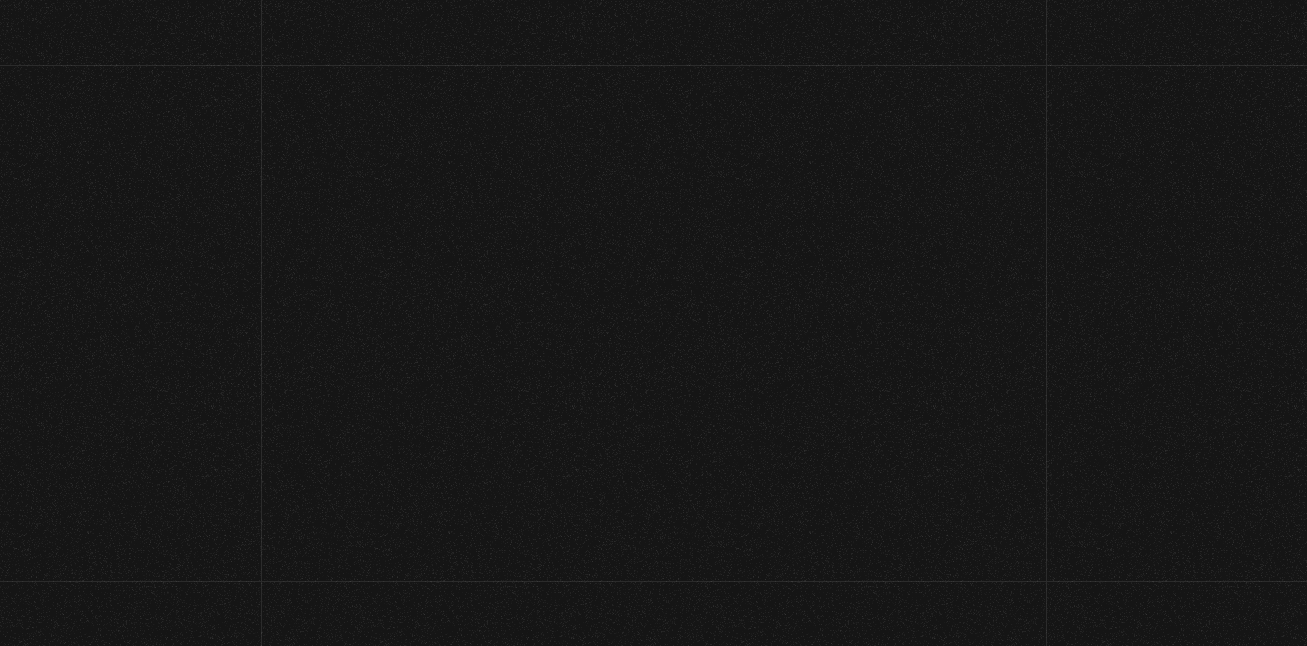scroll, scrollTop: 0, scrollLeft: 0, axis: both 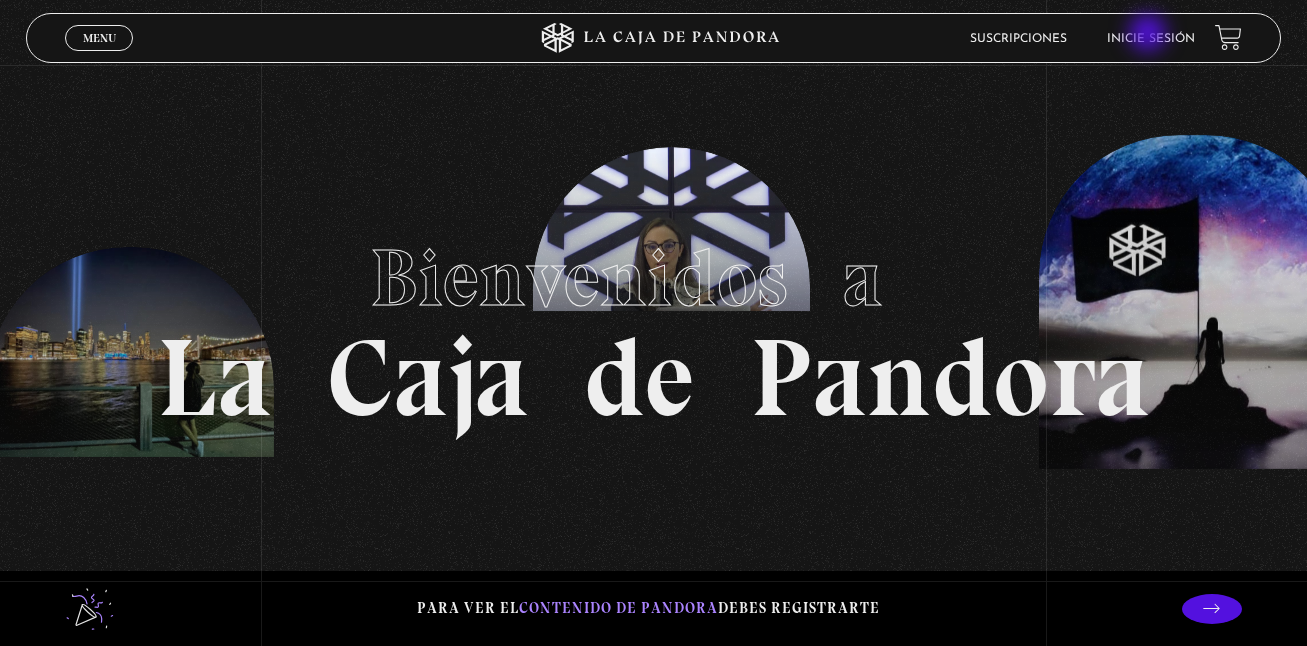 click on "Inicie sesión" at bounding box center (1151, 39) 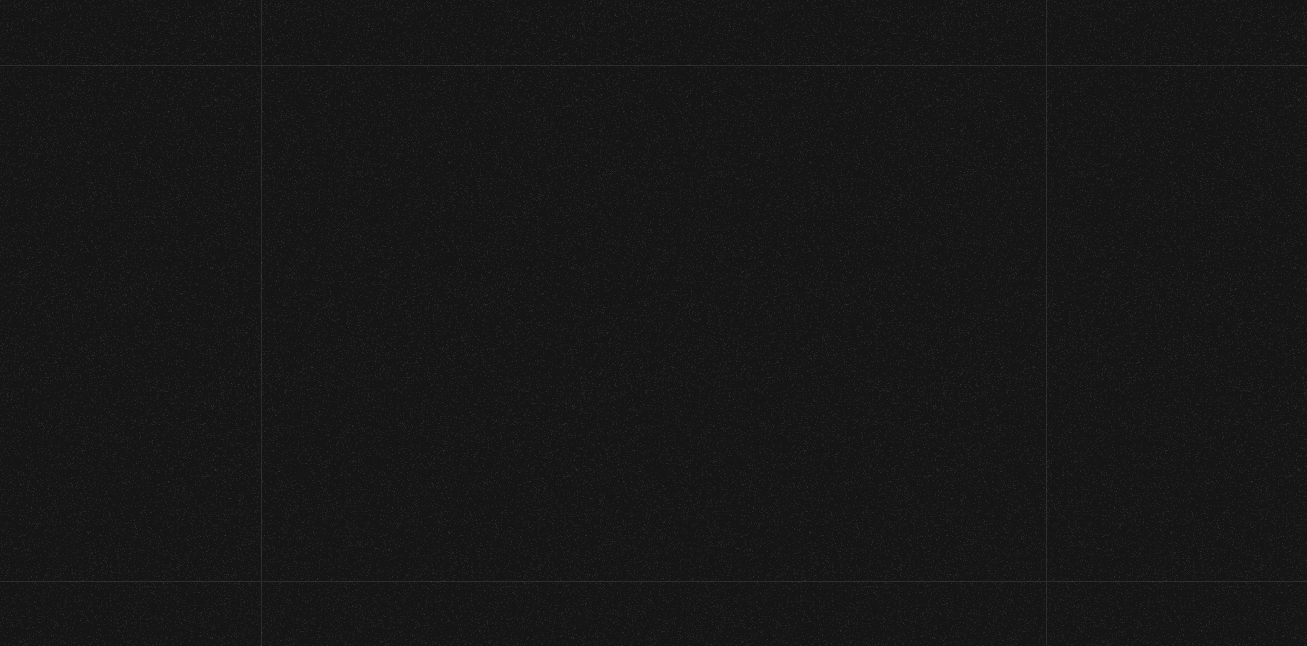 scroll, scrollTop: 0, scrollLeft: 0, axis: both 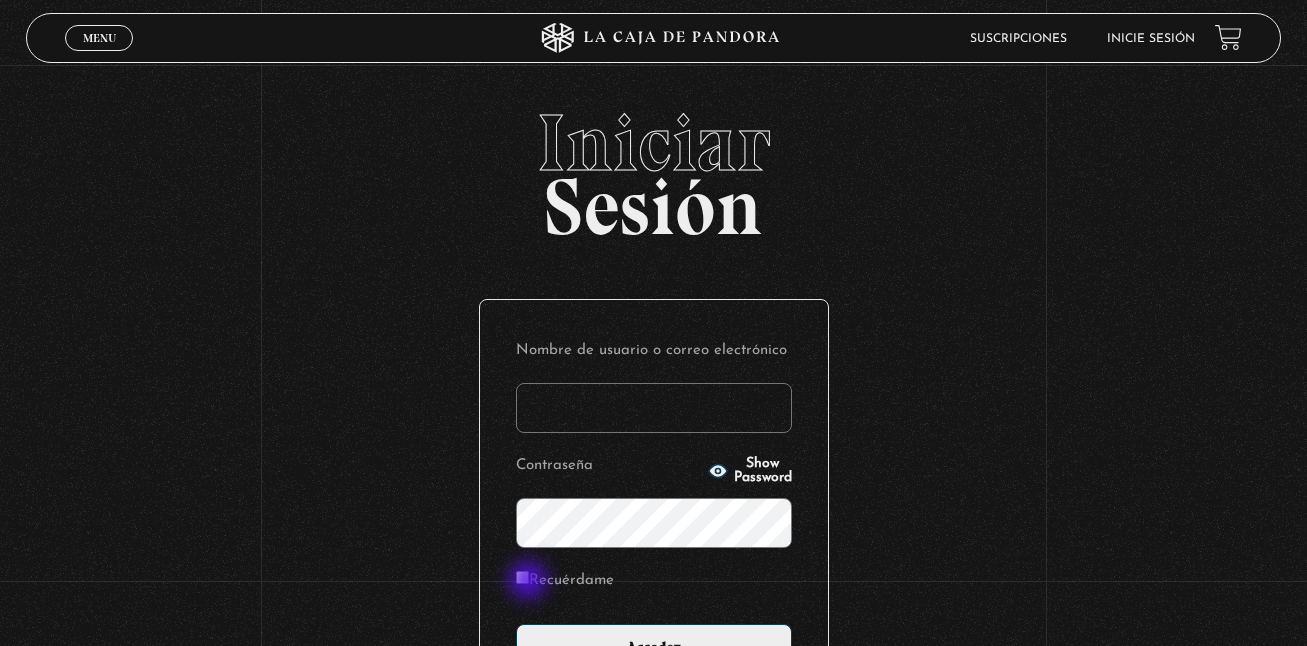 type on "kalebgonzalezcruz@gmail.com" 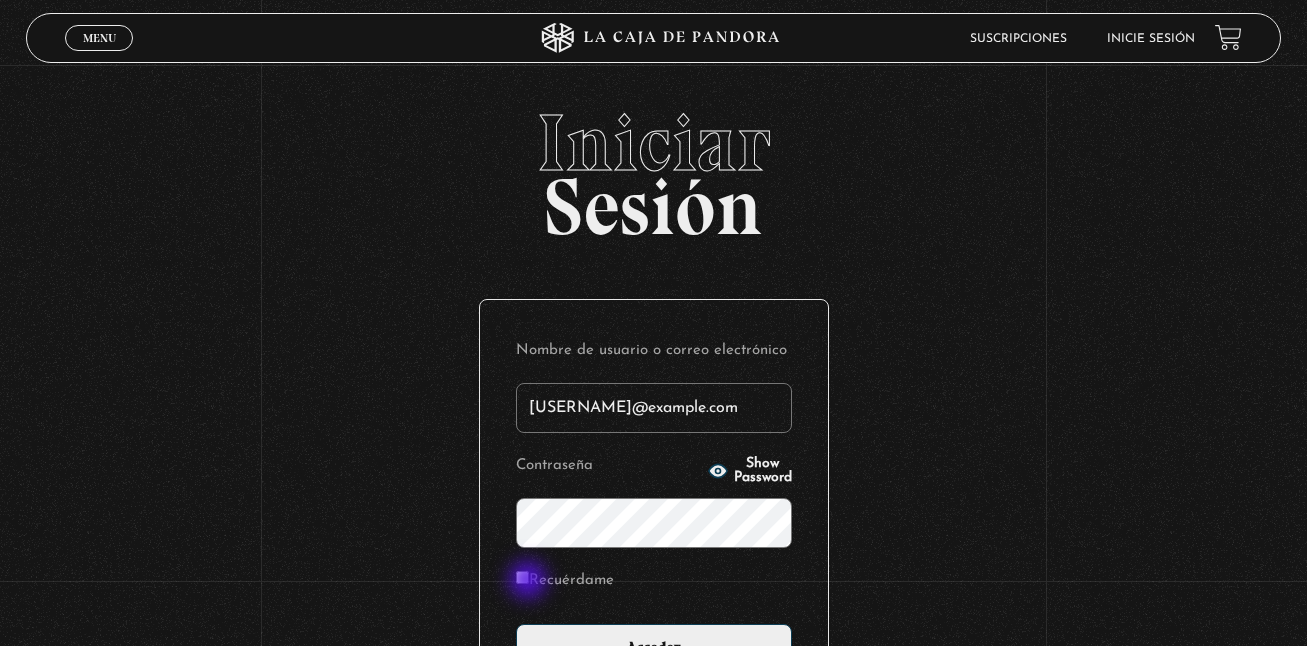 click on "Recuérdame" at bounding box center (522, 577) 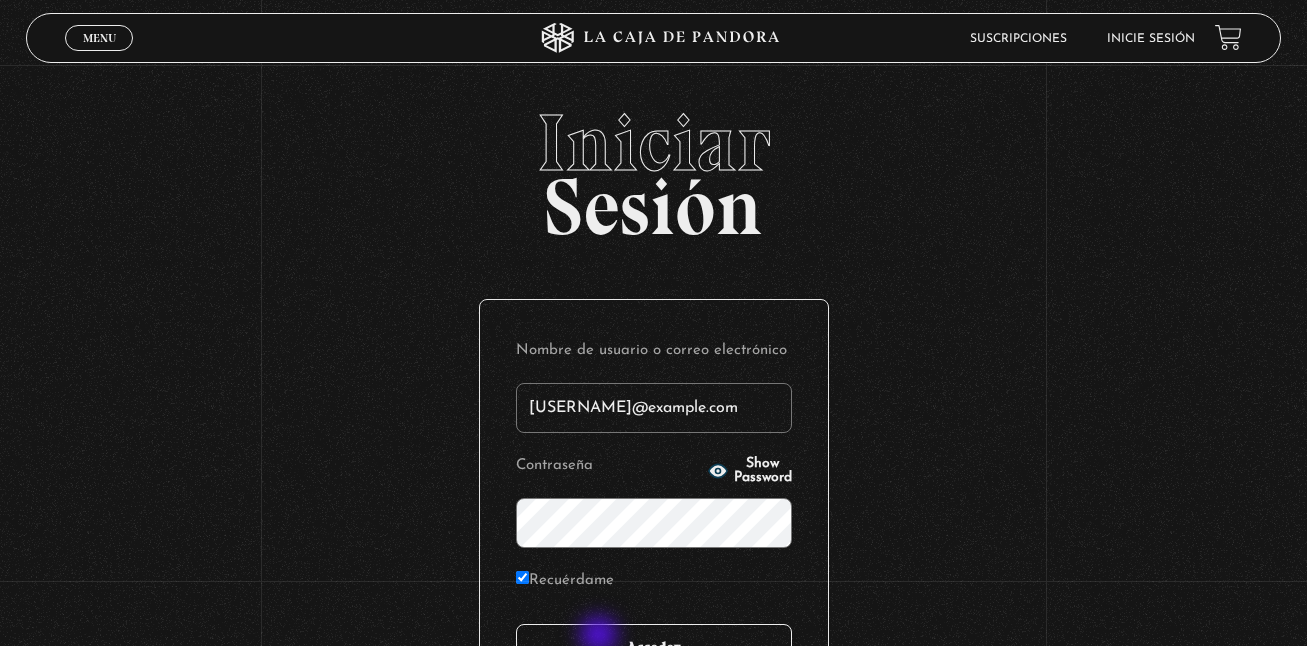 click on "Acceder" at bounding box center [654, 649] 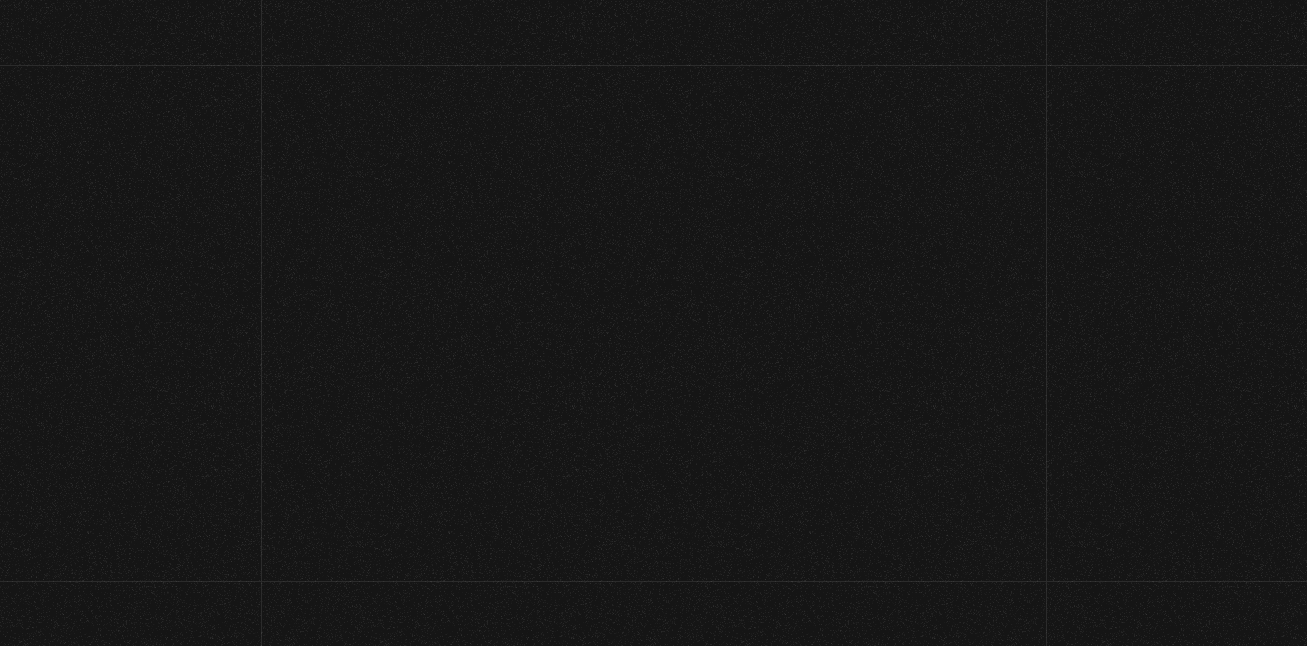 scroll, scrollTop: 0, scrollLeft: 0, axis: both 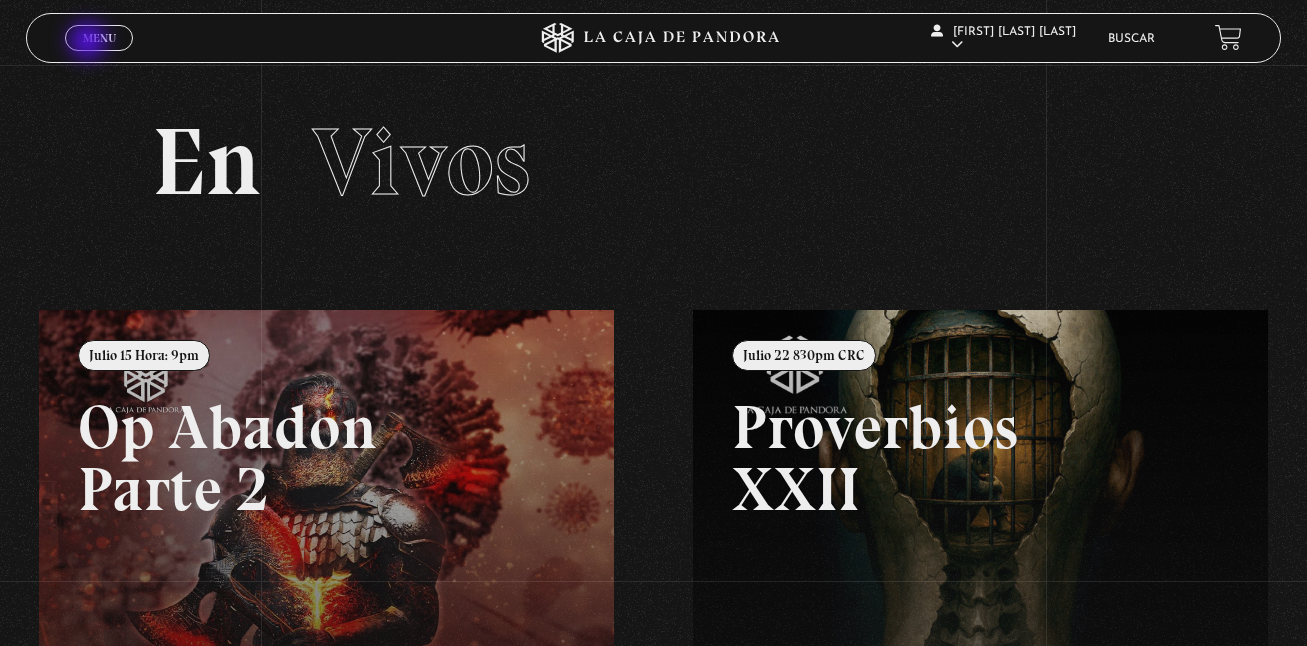 click on "Menu" at bounding box center [99, 38] 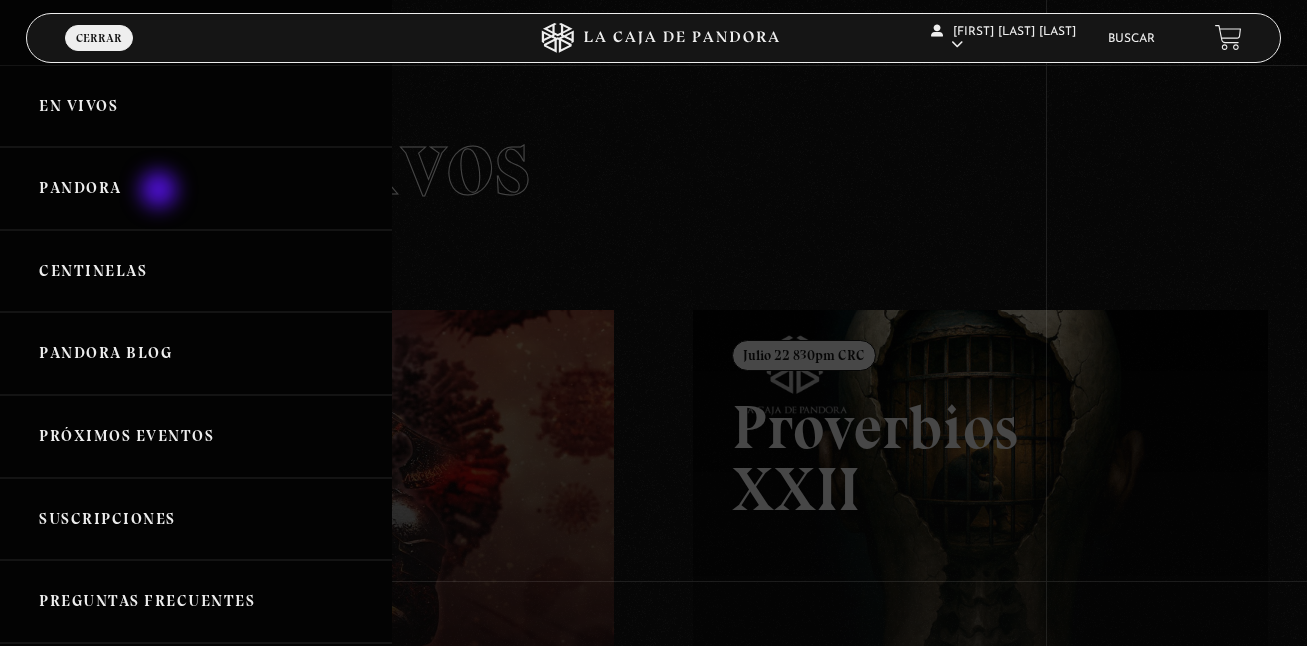 click on "Pandora" at bounding box center (196, 188) 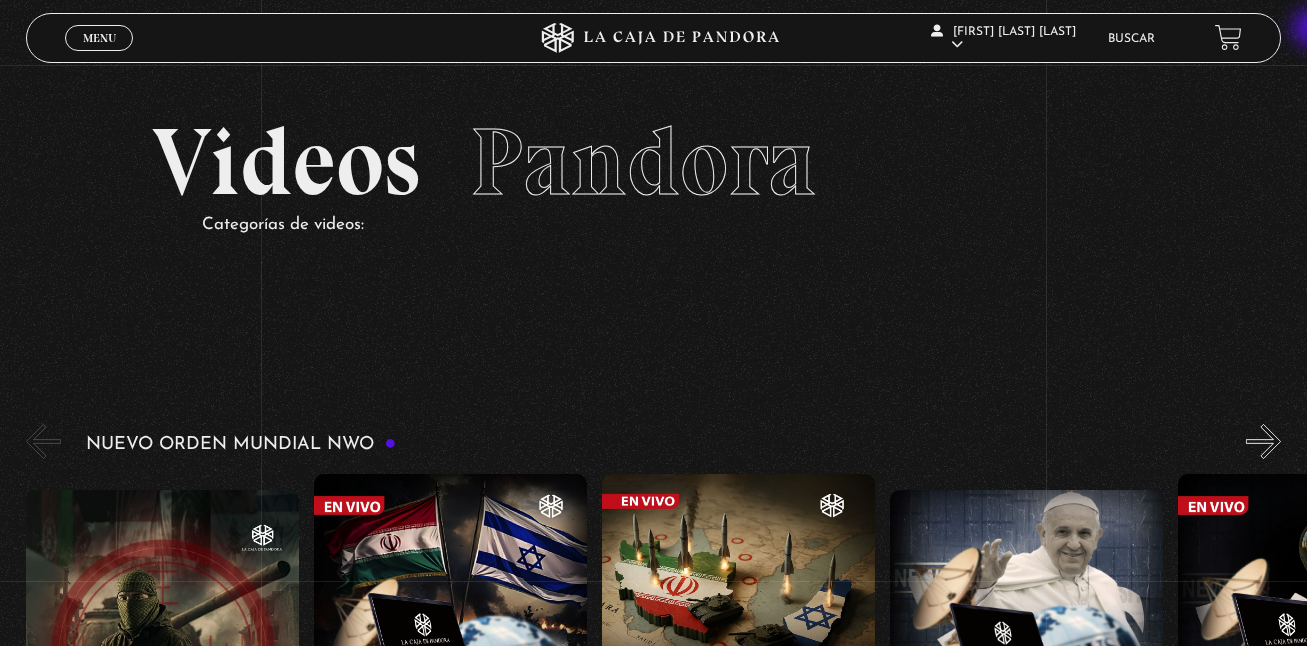 scroll, scrollTop: 0, scrollLeft: 0, axis: both 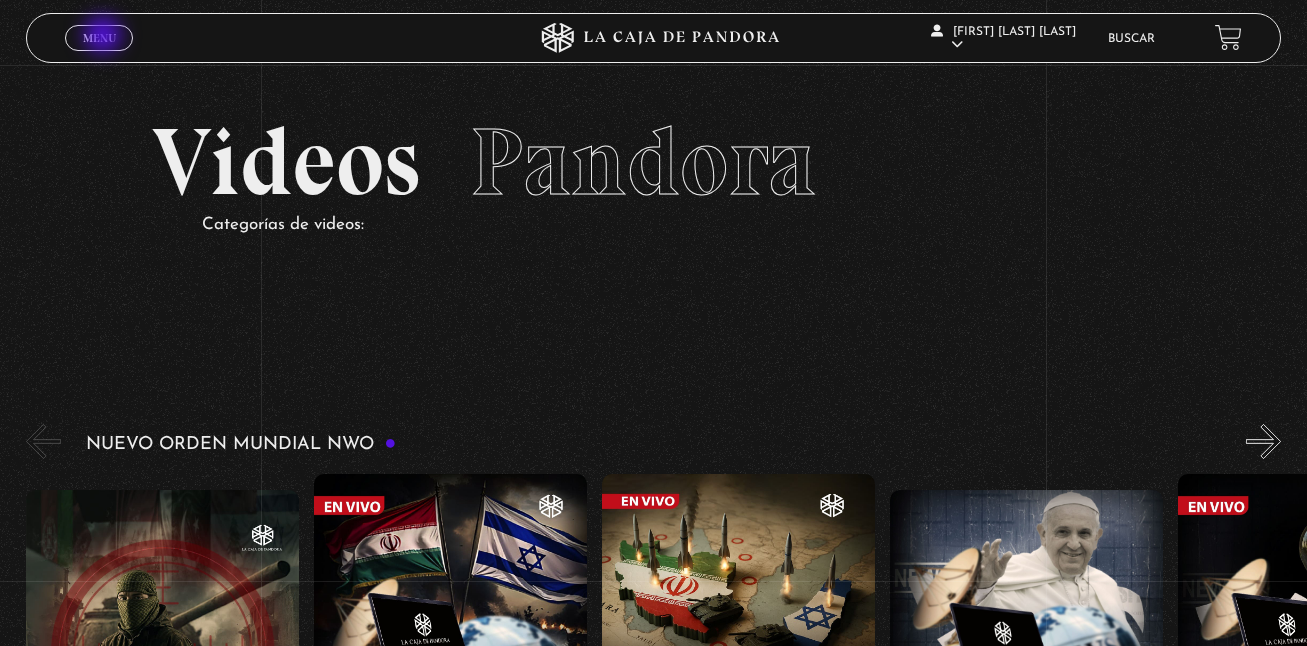 click on "Menu" at bounding box center (99, 38) 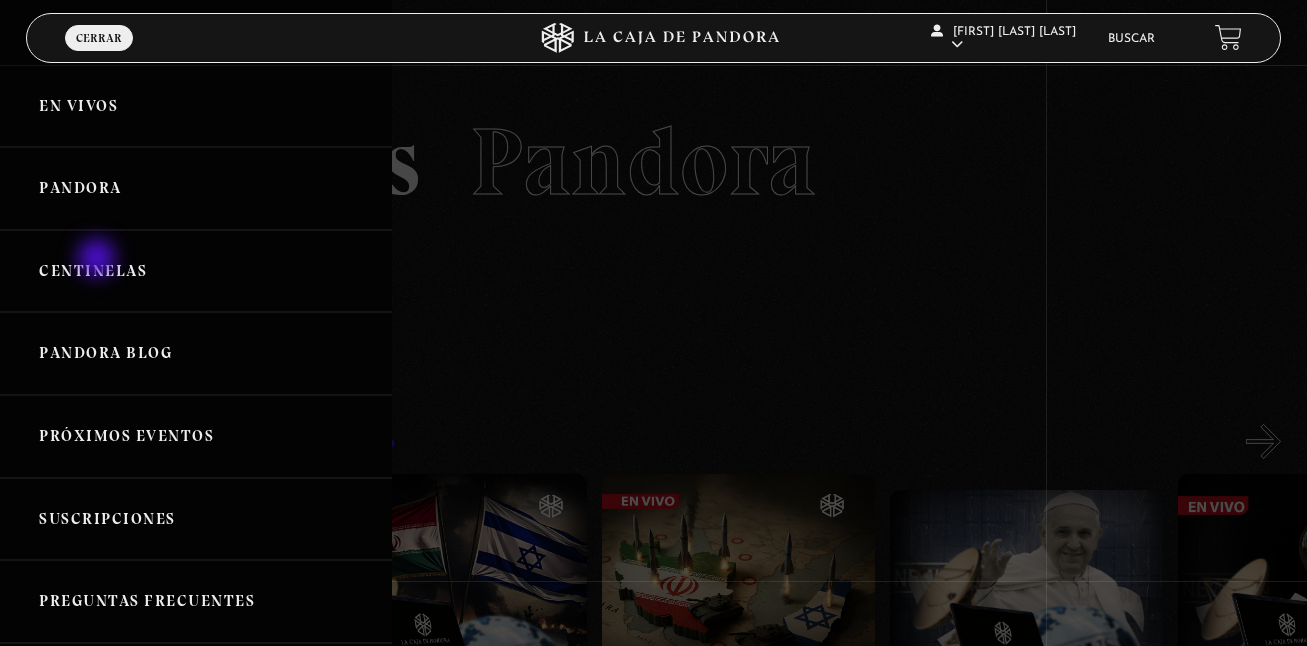click on "Centinelas" at bounding box center [196, 271] 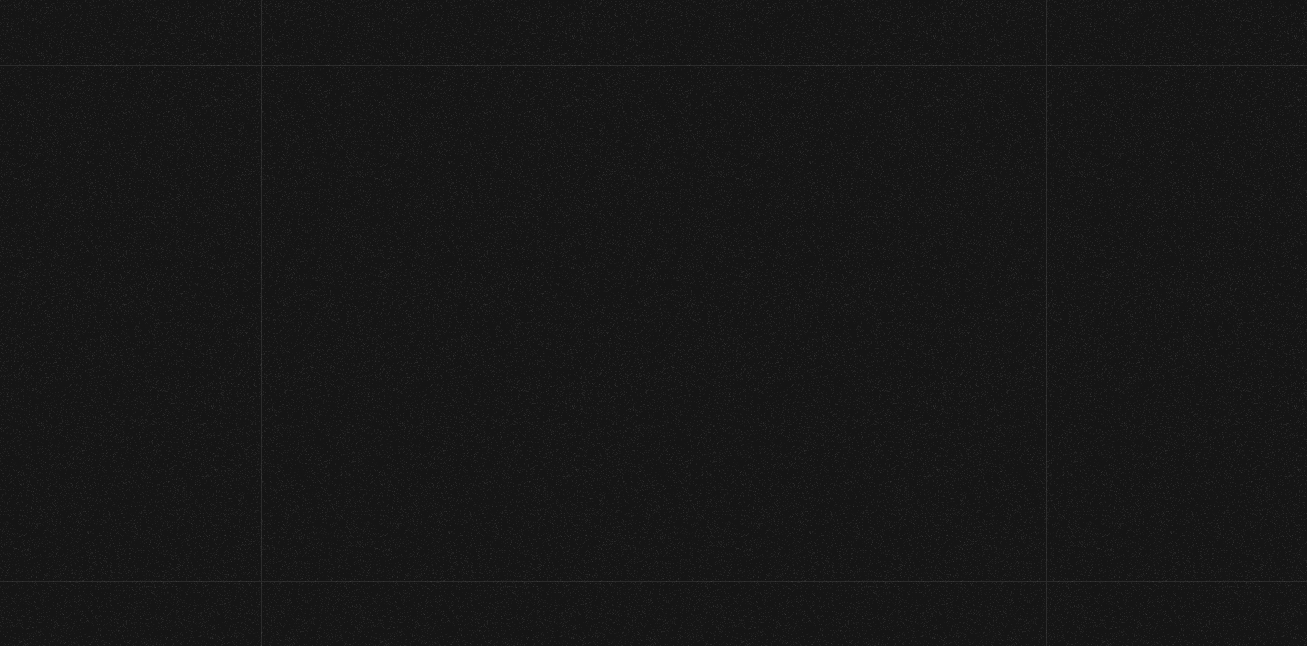 scroll, scrollTop: 0, scrollLeft: 0, axis: both 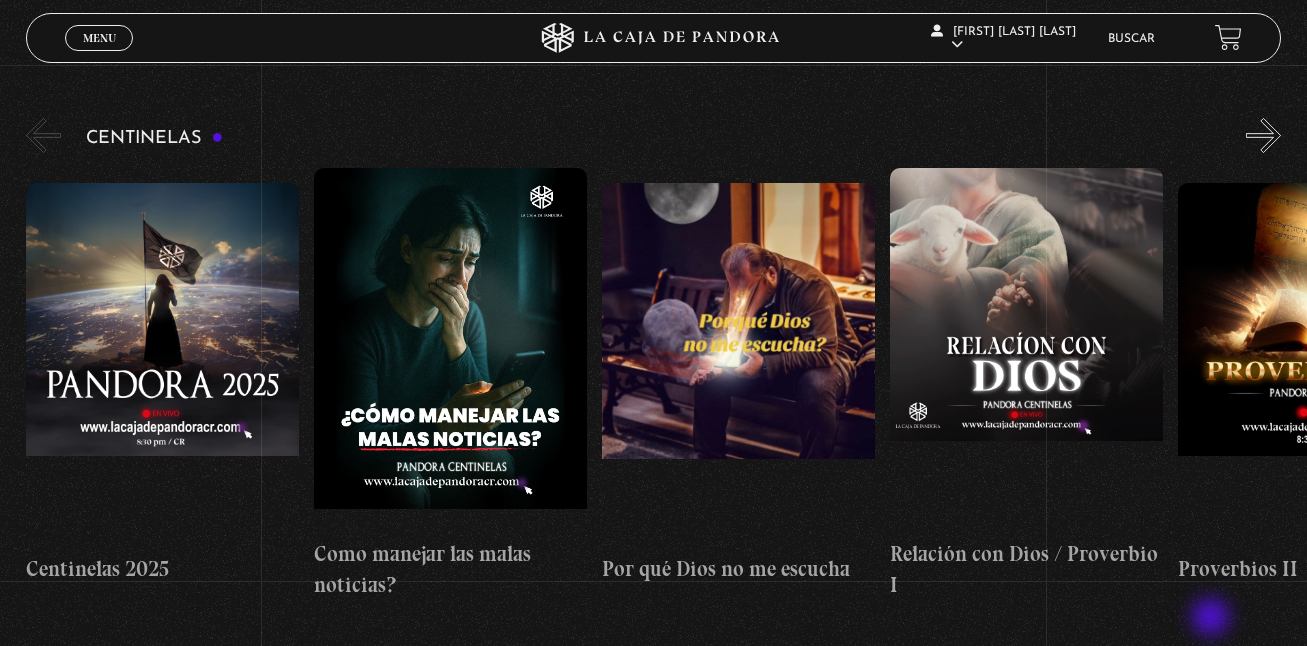 drag, startPoint x: 1211, startPoint y: 331, endPoint x: 1240, endPoint y: 520, distance: 191.21193 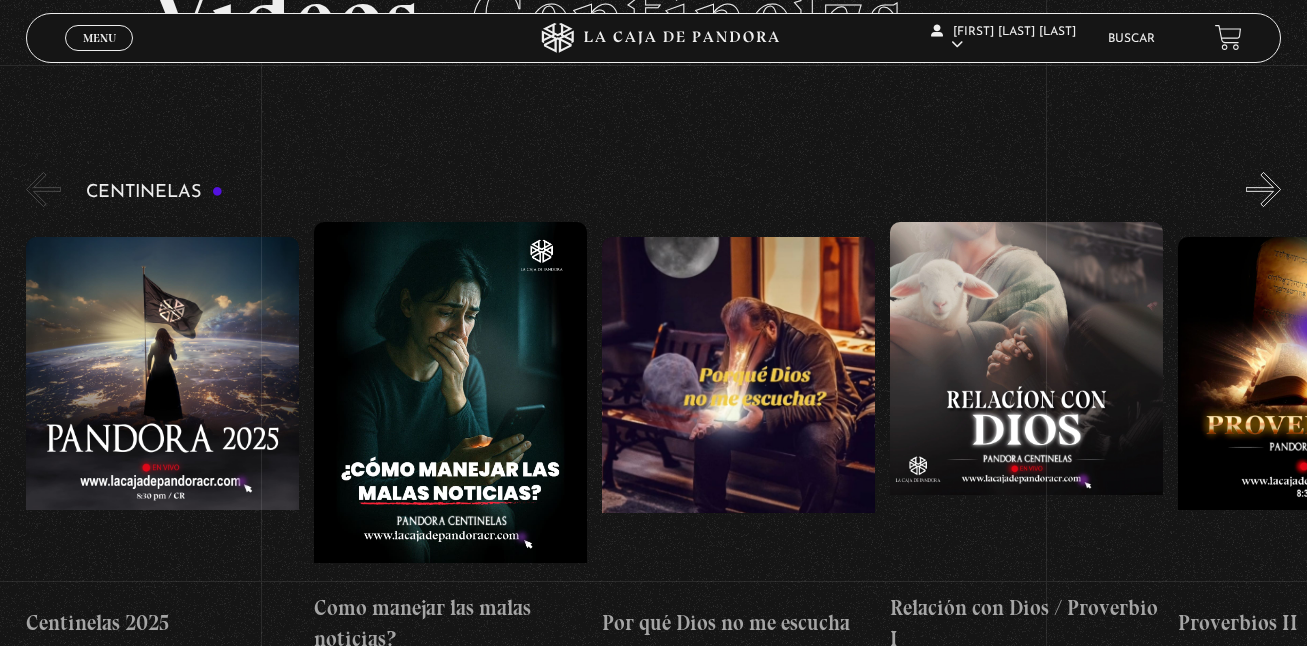 scroll, scrollTop: 137, scrollLeft: 0, axis: vertical 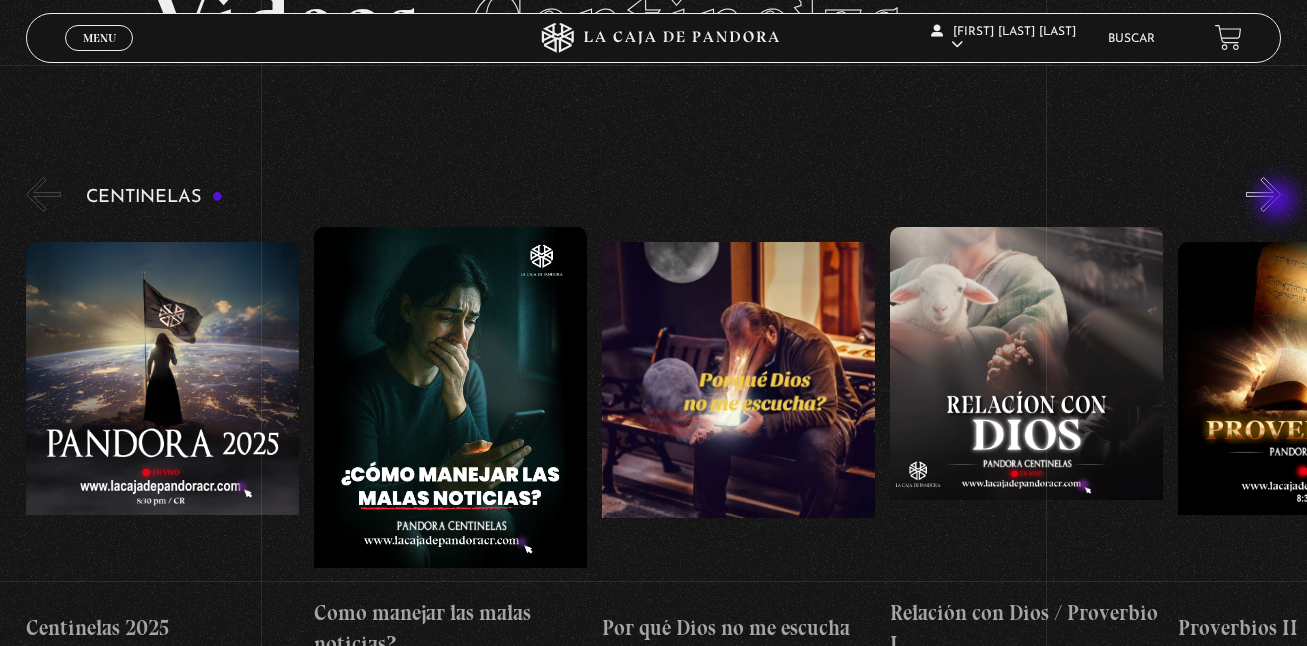 click on "»" at bounding box center [1263, 194] 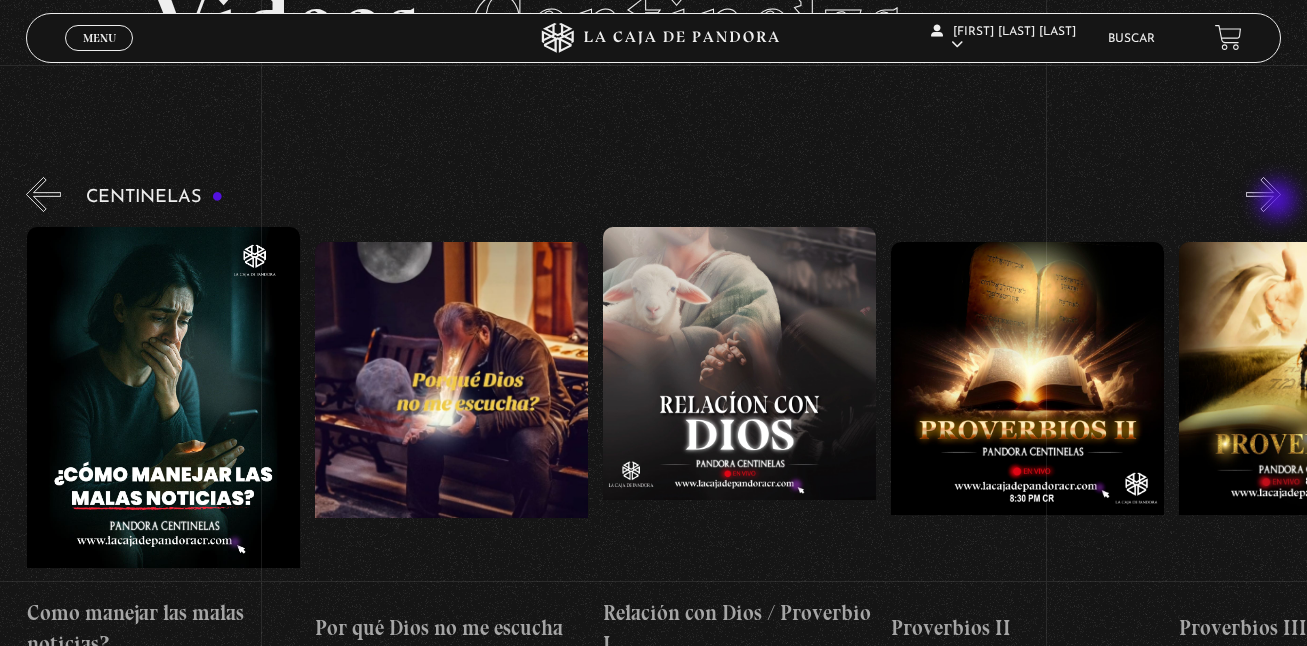 click on "»" at bounding box center [1263, 194] 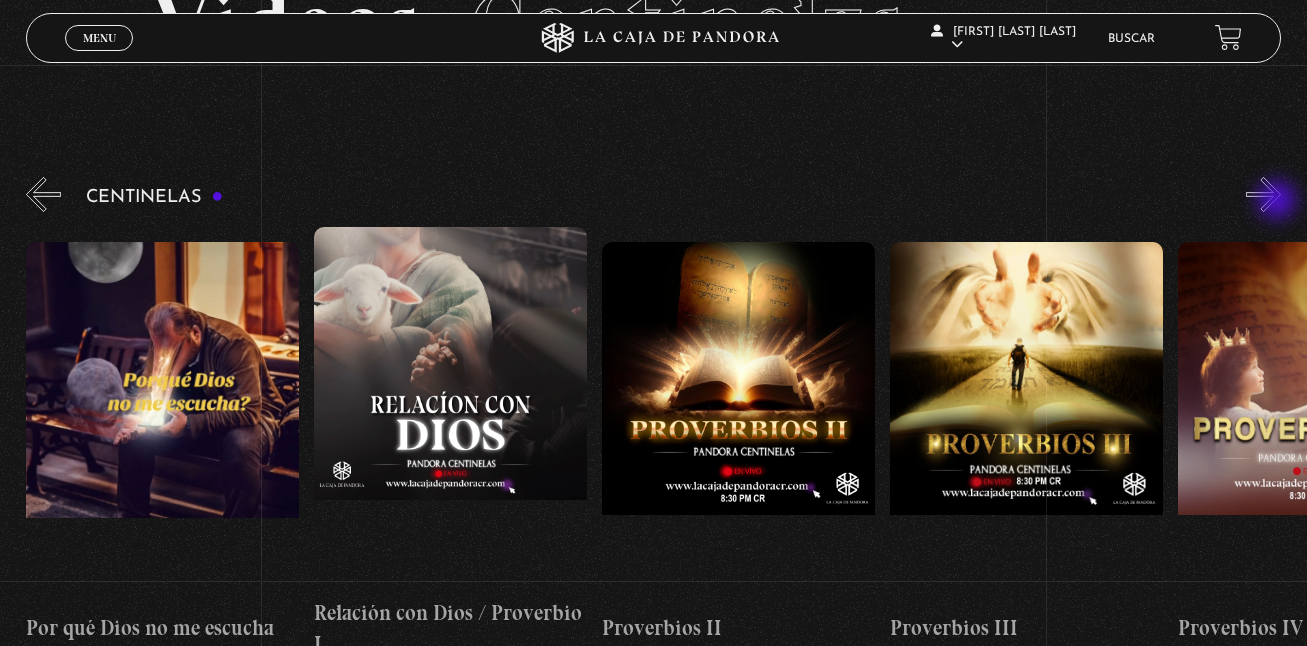 click on "»" at bounding box center [1263, 194] 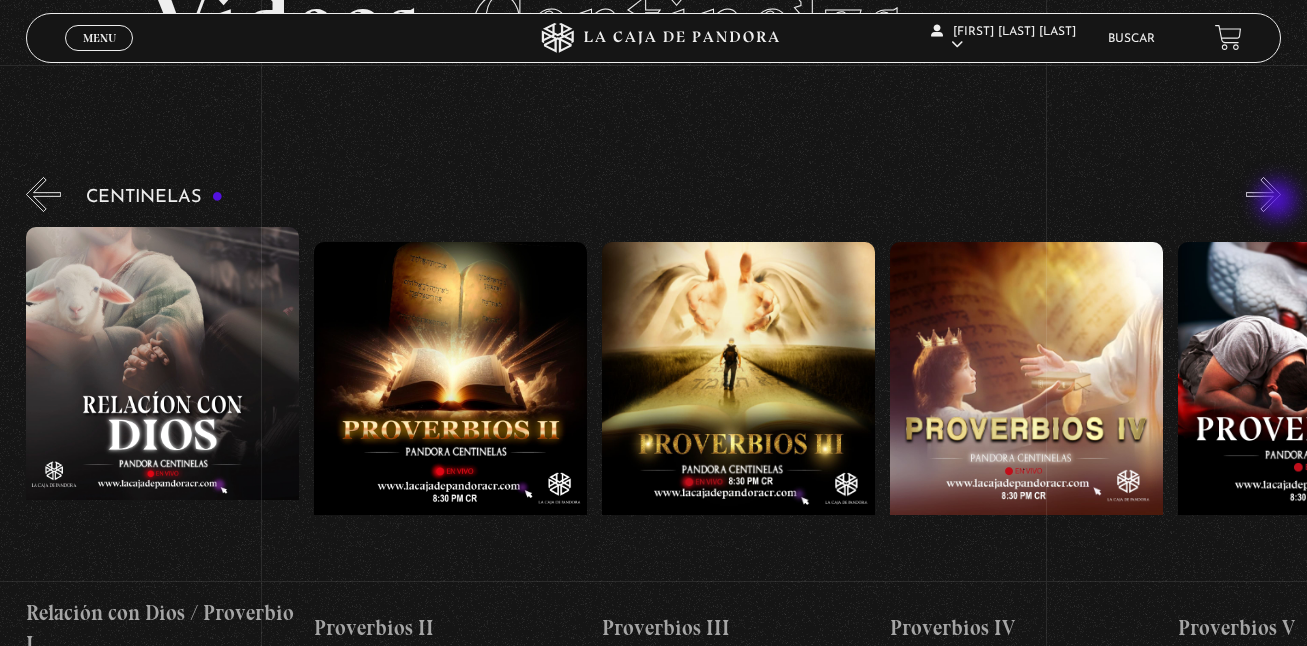 click on "»" at bounding box center [1263, 194] 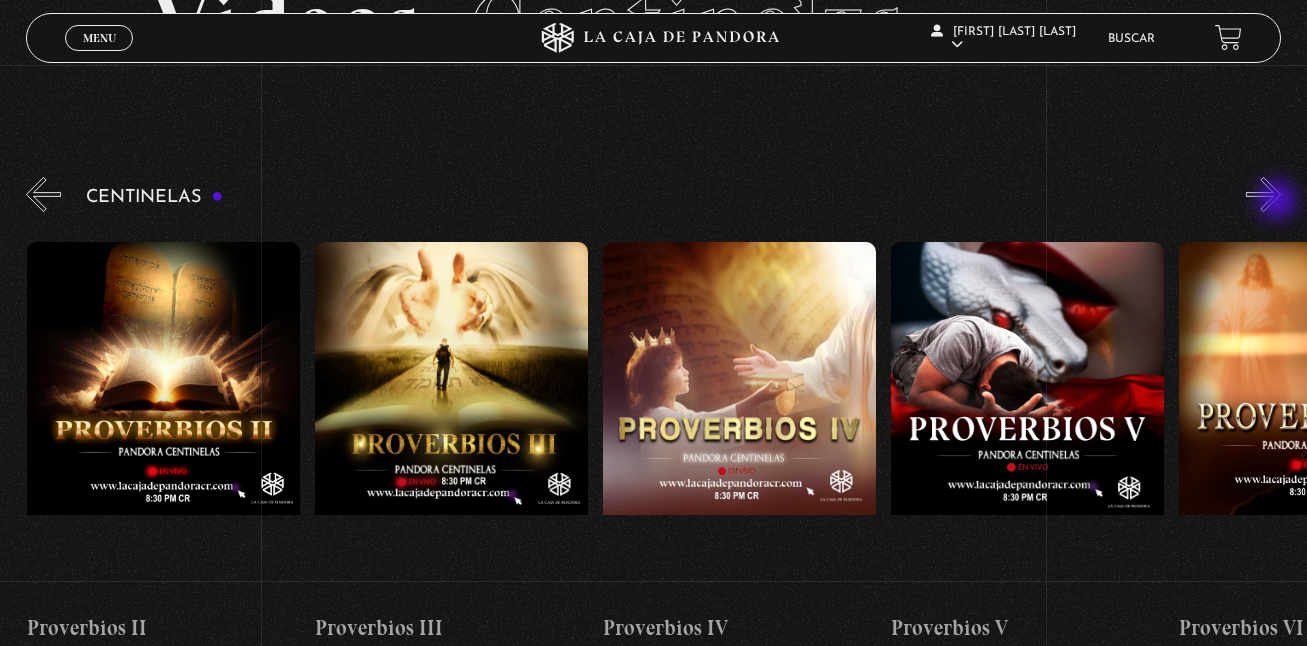click on "»" at bounding box center (1263, 194) 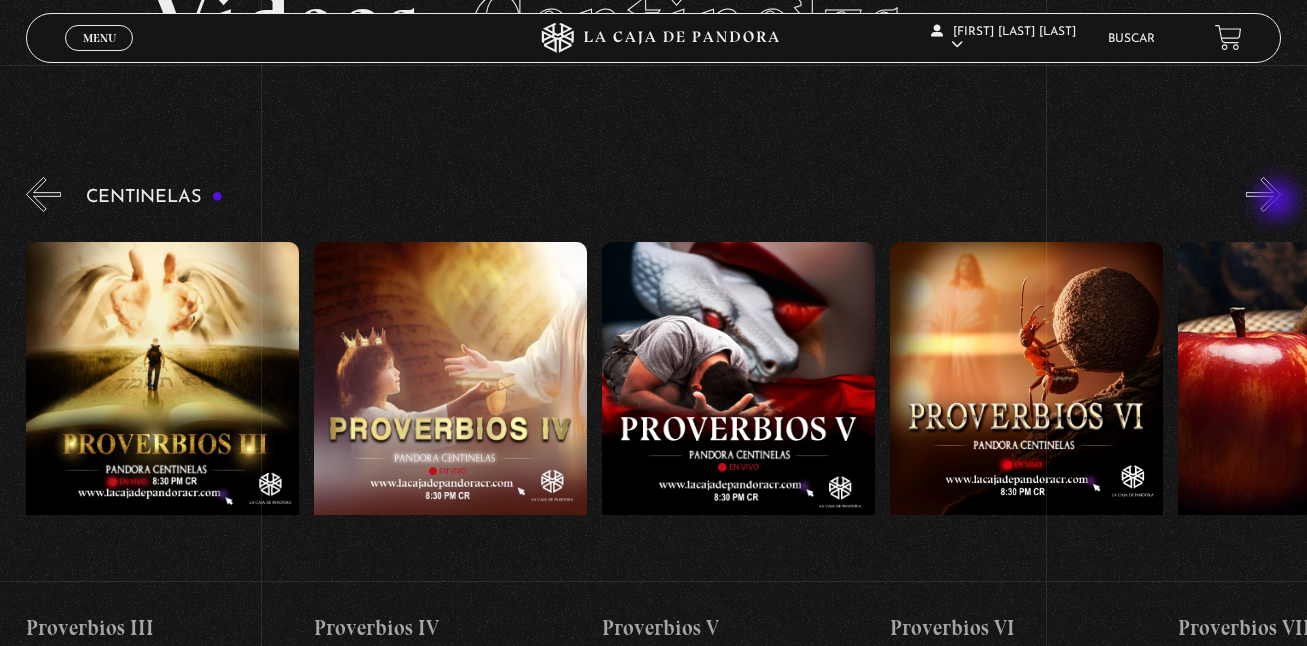 click on "»" at bounding box center [1263, 194] 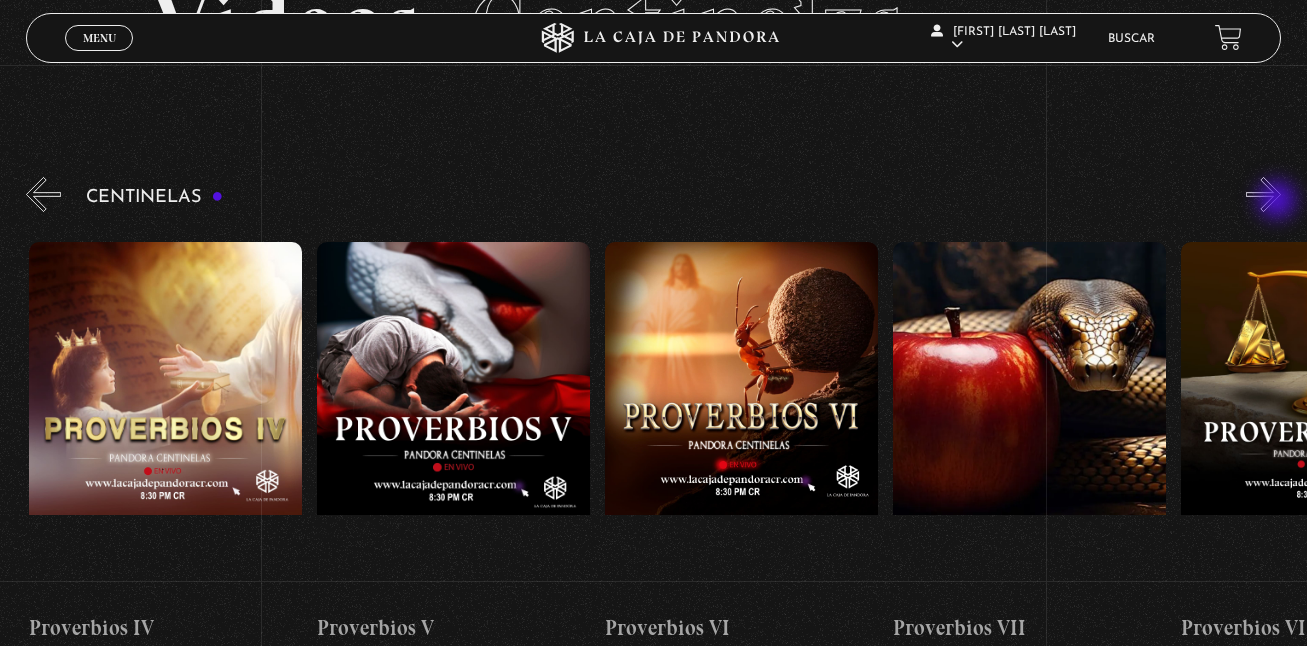 click on "»" at bounding box center (1263, 194) 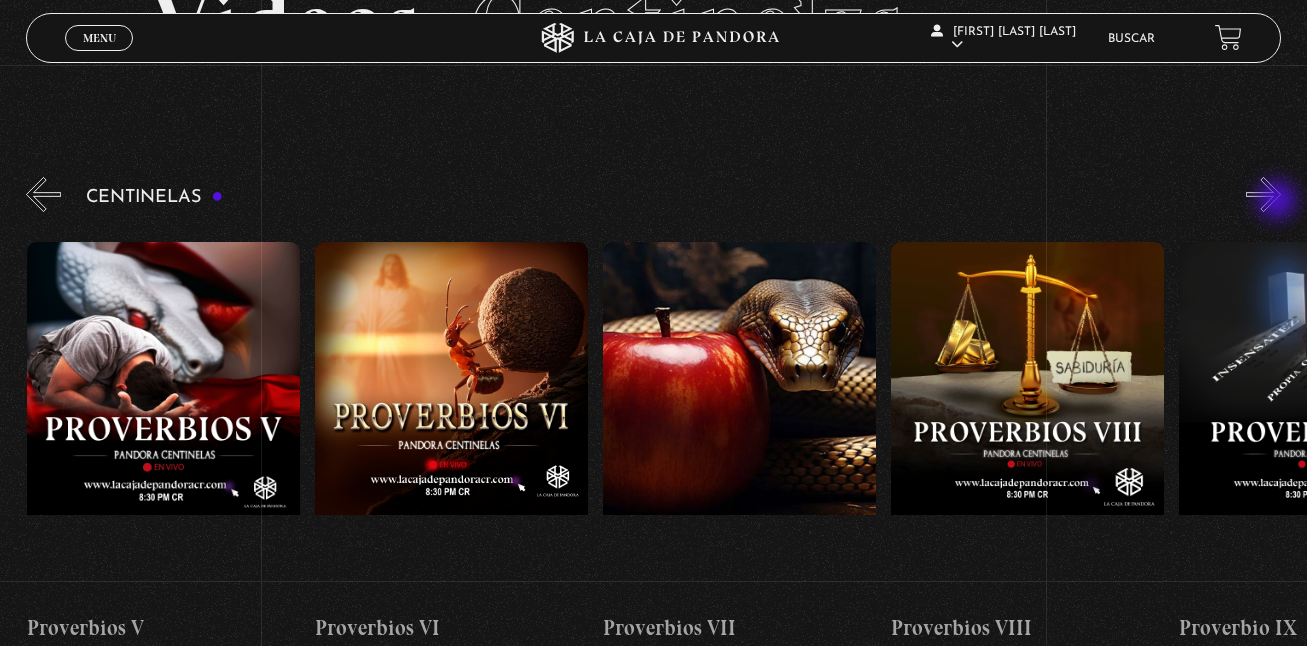 click on "»" at bounding box center [1263, 194] 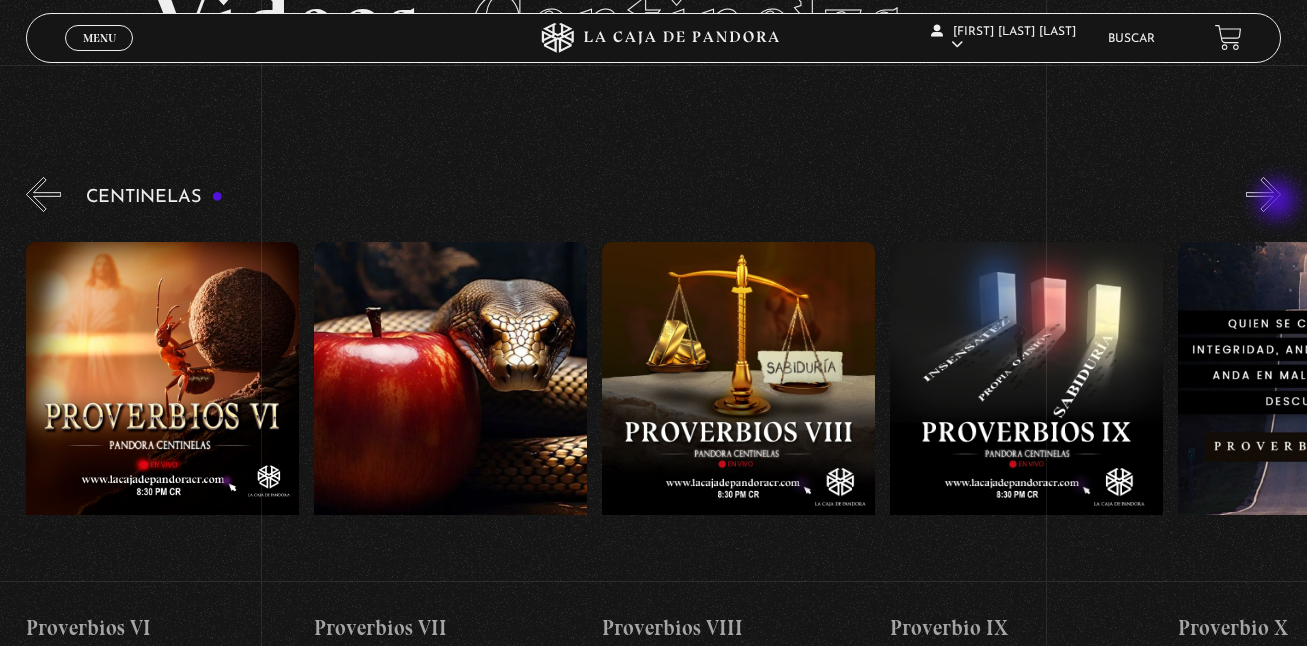 click on "»" at bounding box center (1263, 194) 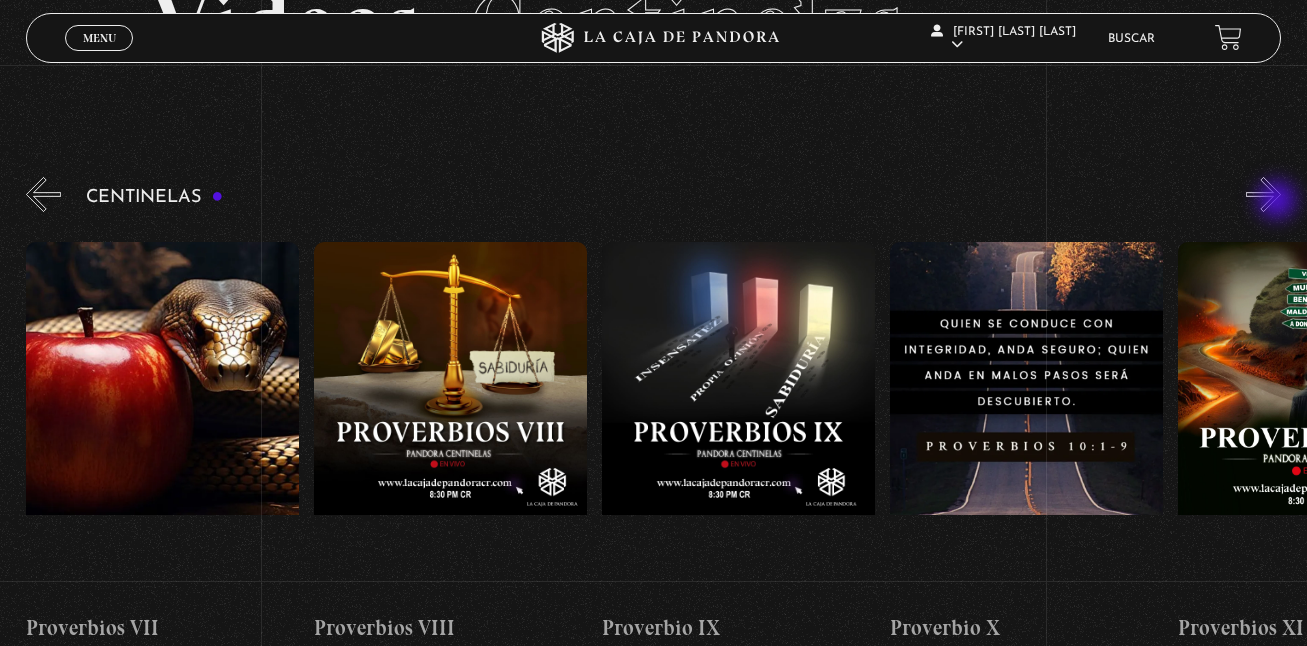 click on "»" at bounding box center [1263, 194] 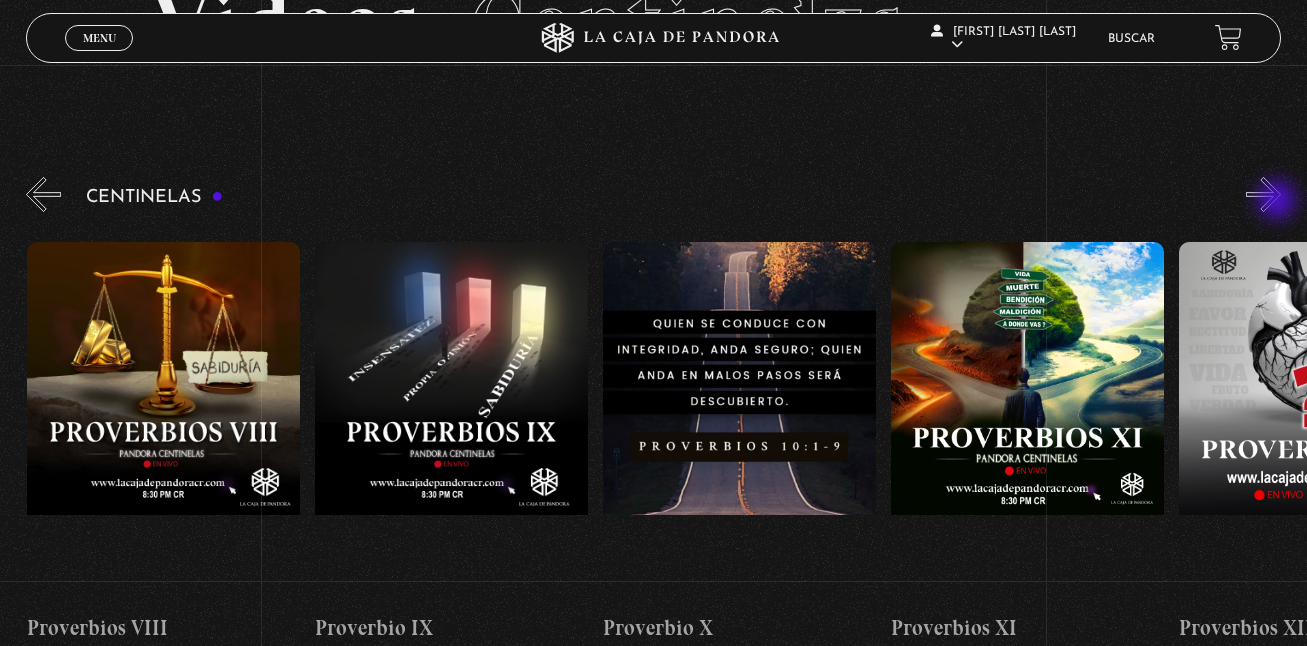 click on "»" at bounding box center (1263, 194) 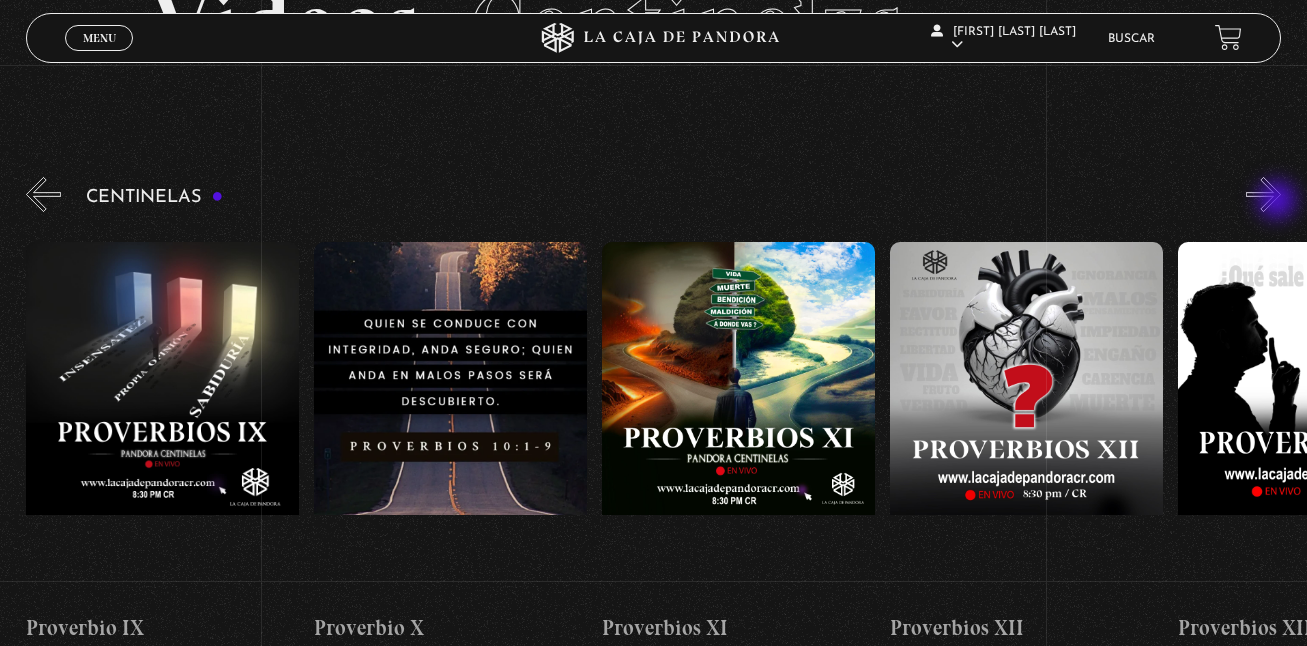 click on "»" at bounding box center (1263, 194) 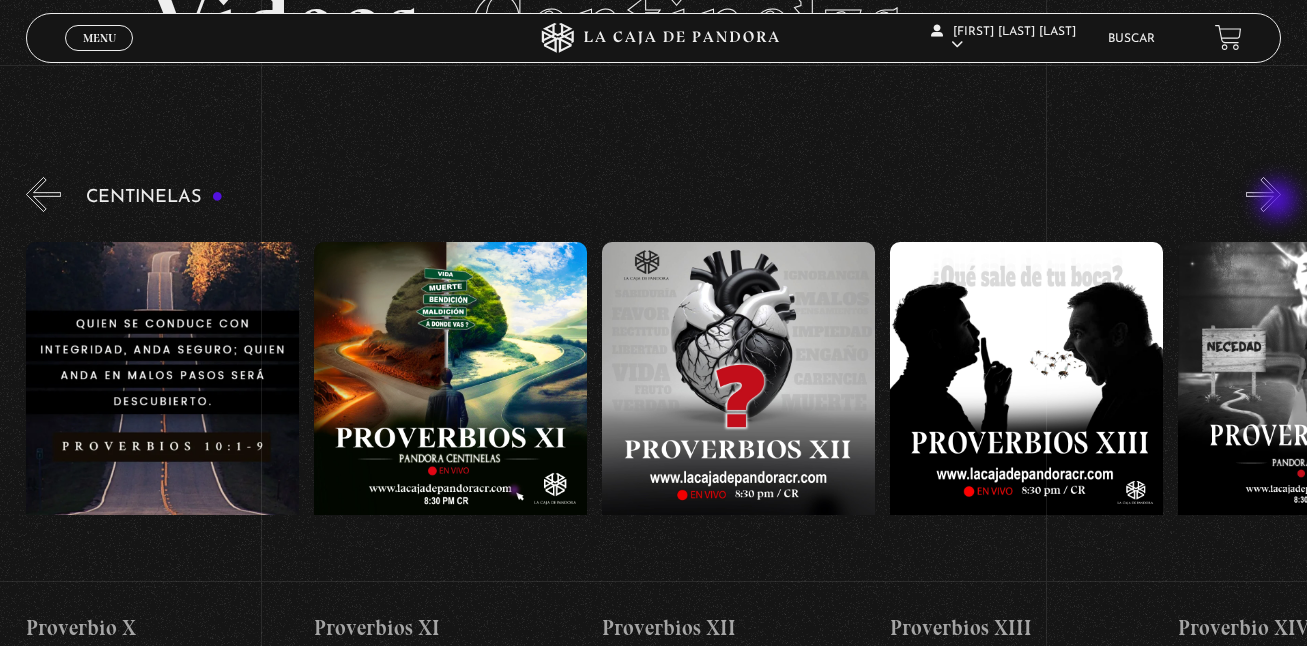 click on "»" at bounding box center [1263, 194] 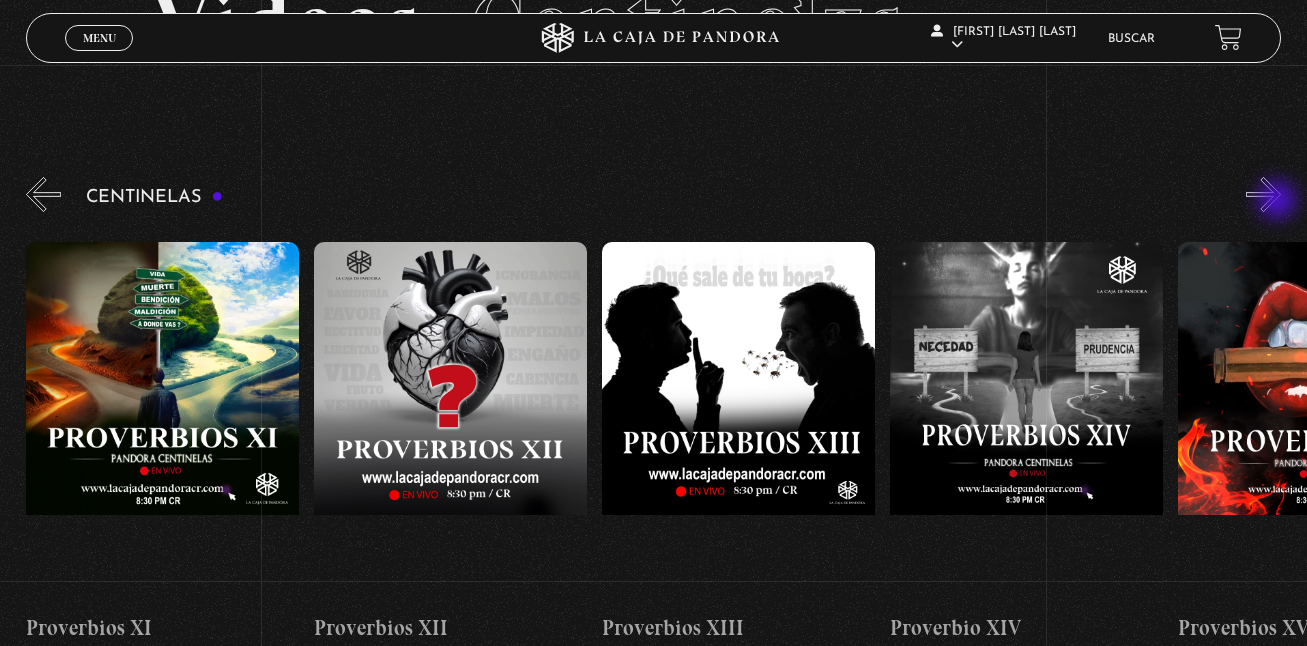 click on "»" at bounding box center (1263, 194) 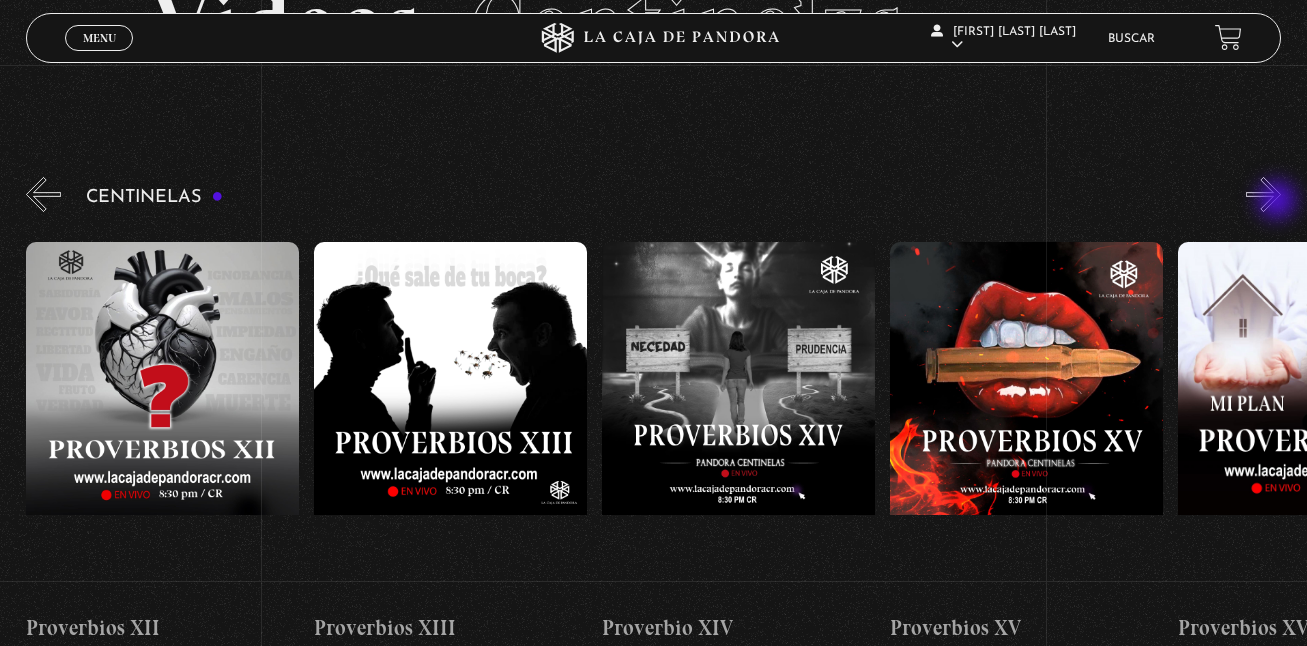 click on "»" at bounding box center [1263, 194] 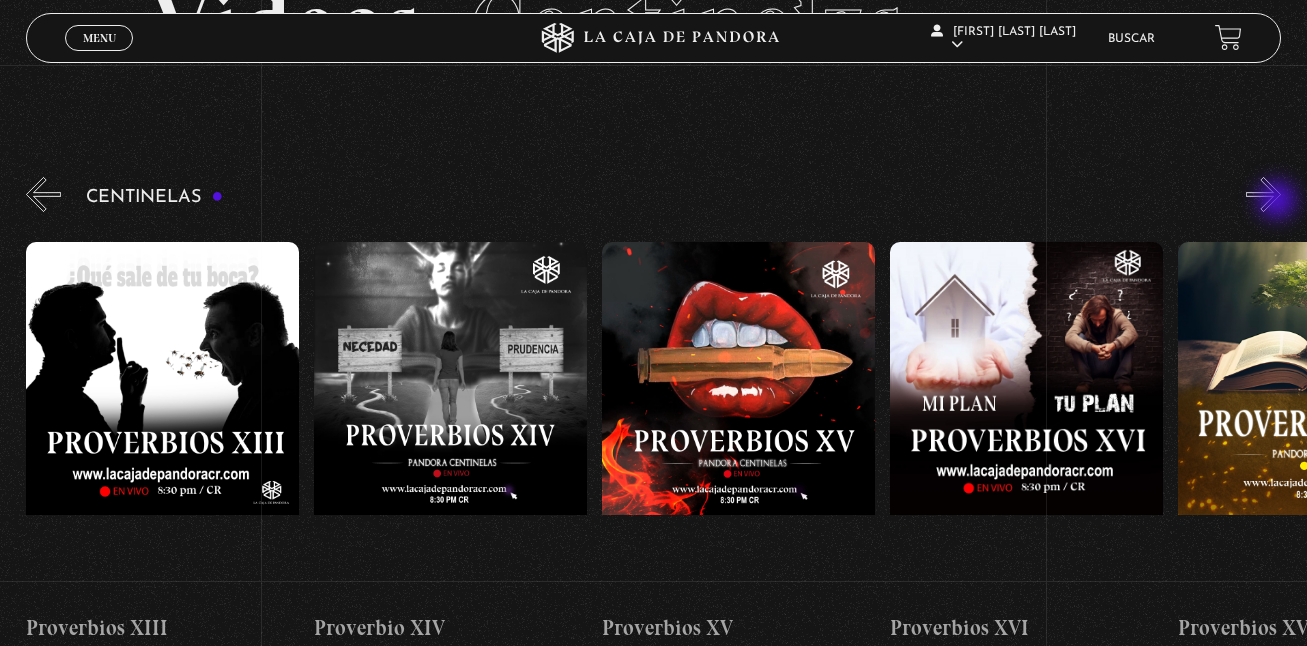 click on "»" at bounding box center (1263, 194) 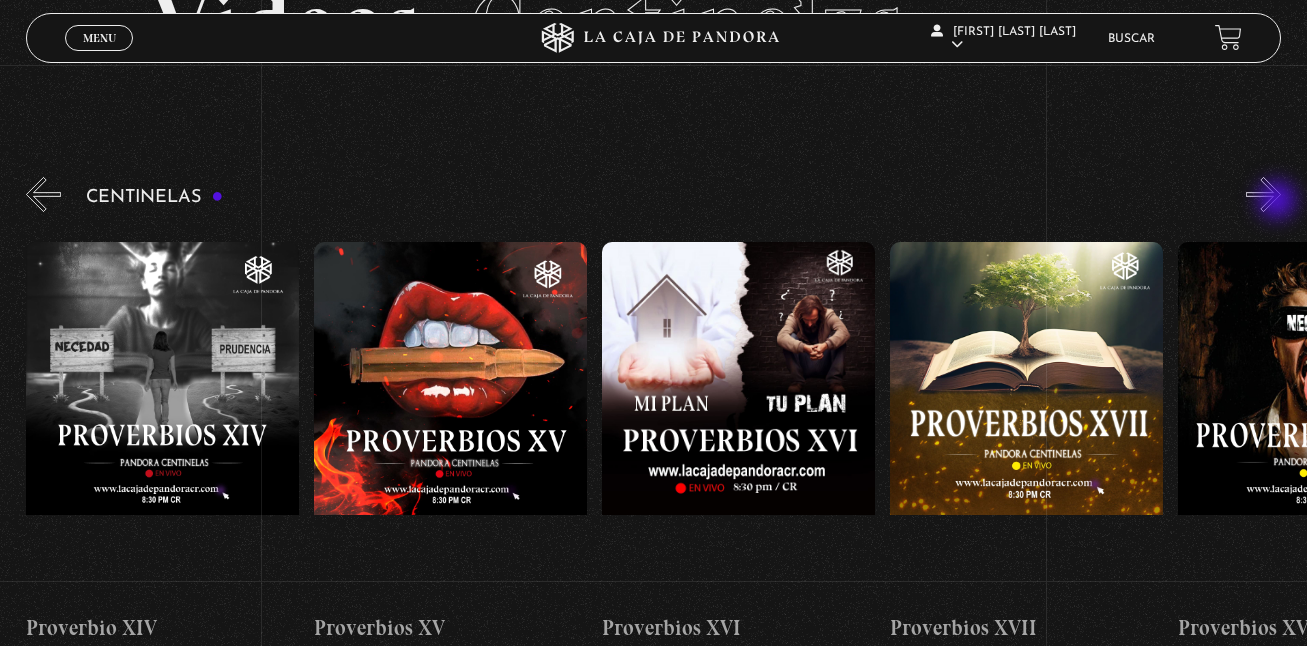 click on "»" at bounding box center [1263, 194] 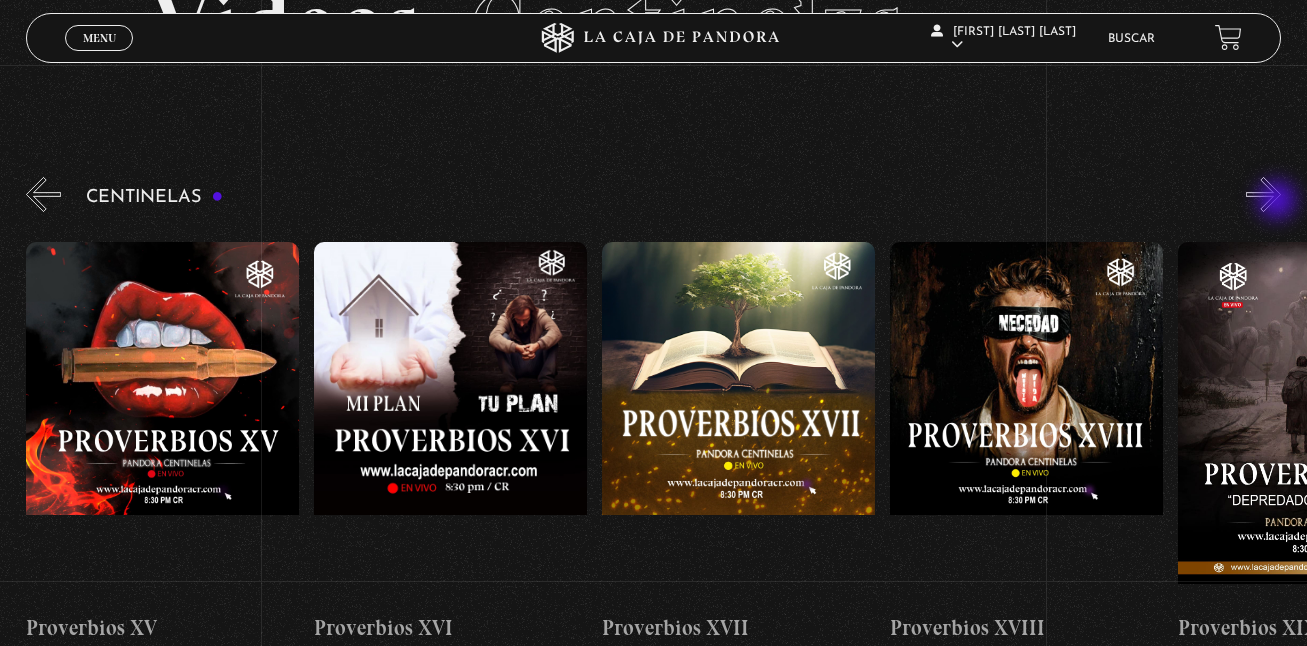 click on "»" at bounding box center (1263, 194) 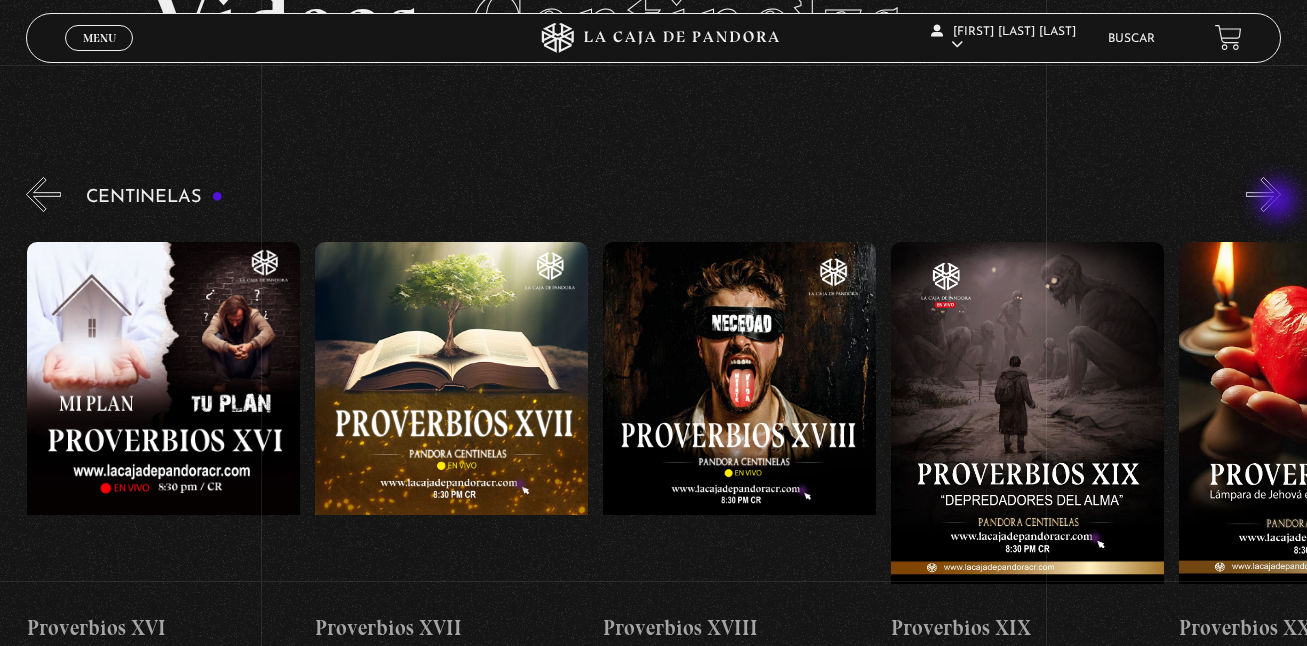 scroll, scrollTop: 0, scrollLeft: 5184, axis: horizontal 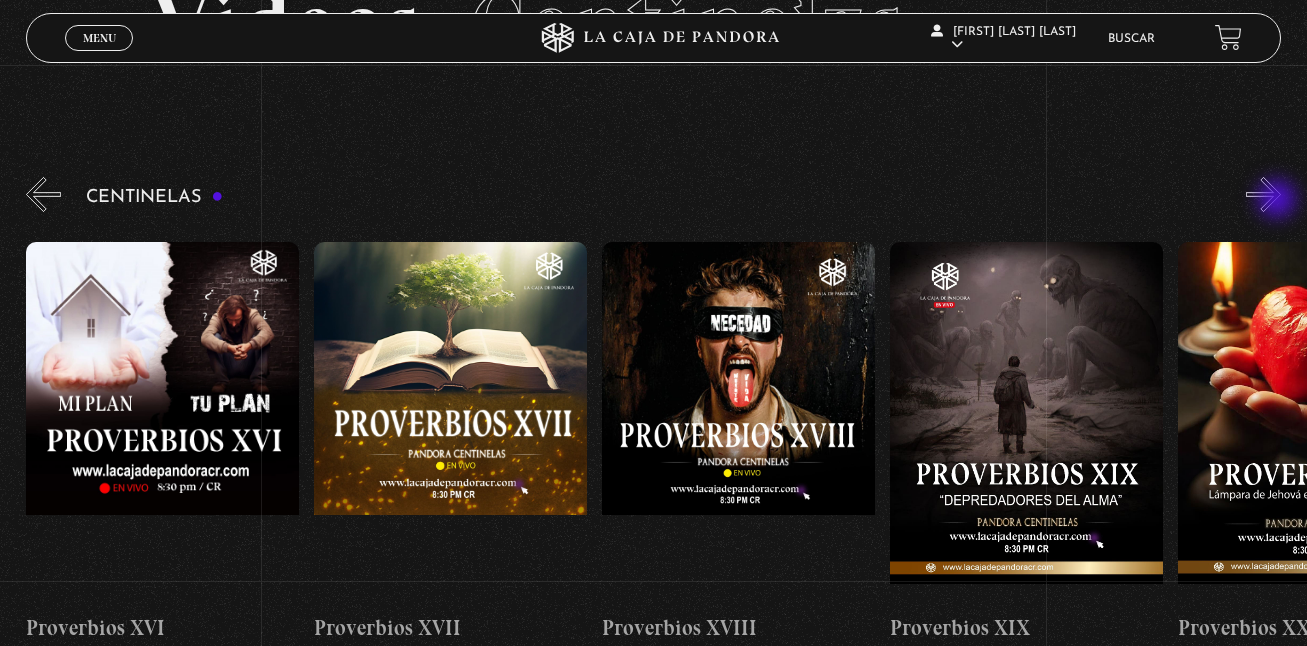 click on "»" at bounding box center (1263, 194) 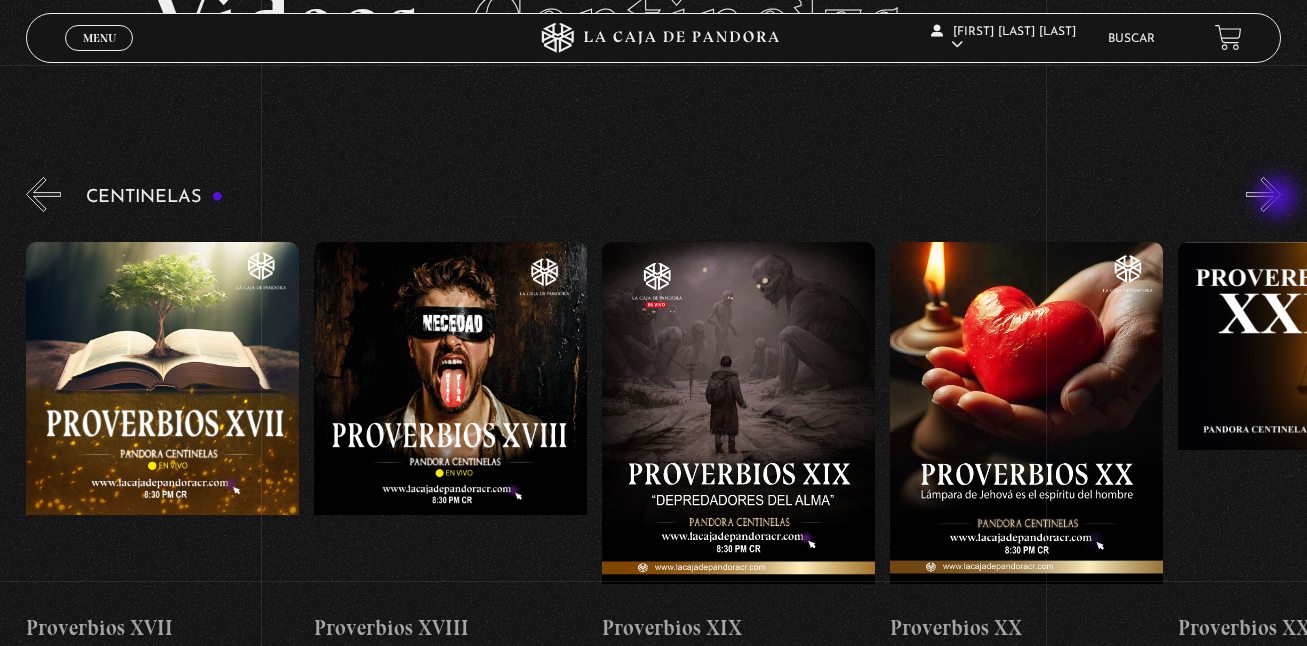 click on "»" at bounding box center (1263, 194) 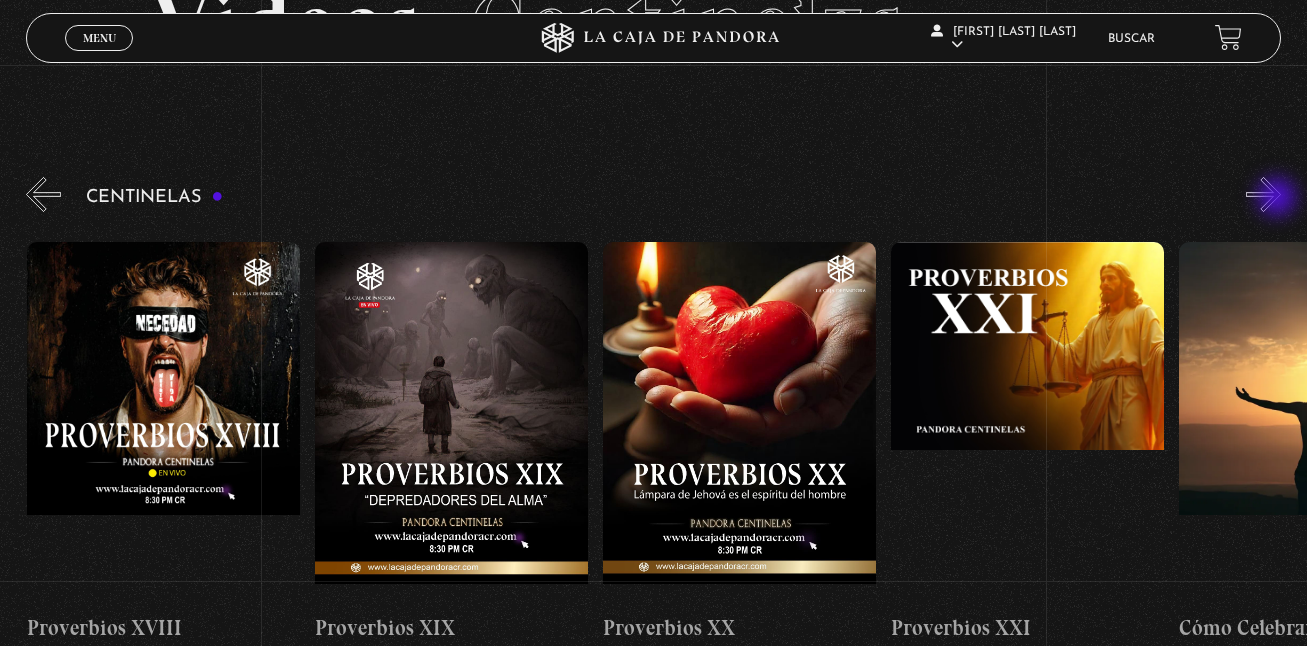 click on "»" at bounding box center (1263, 194) 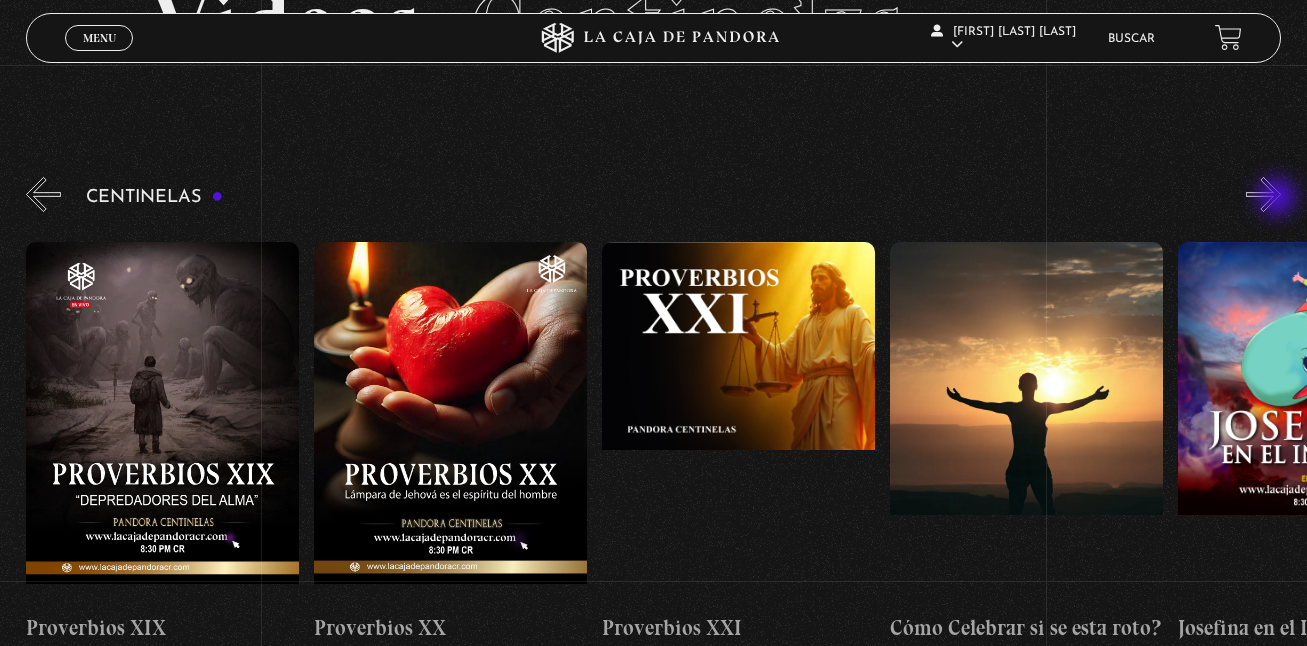 click on "»" at bounding box center (1263, 194) 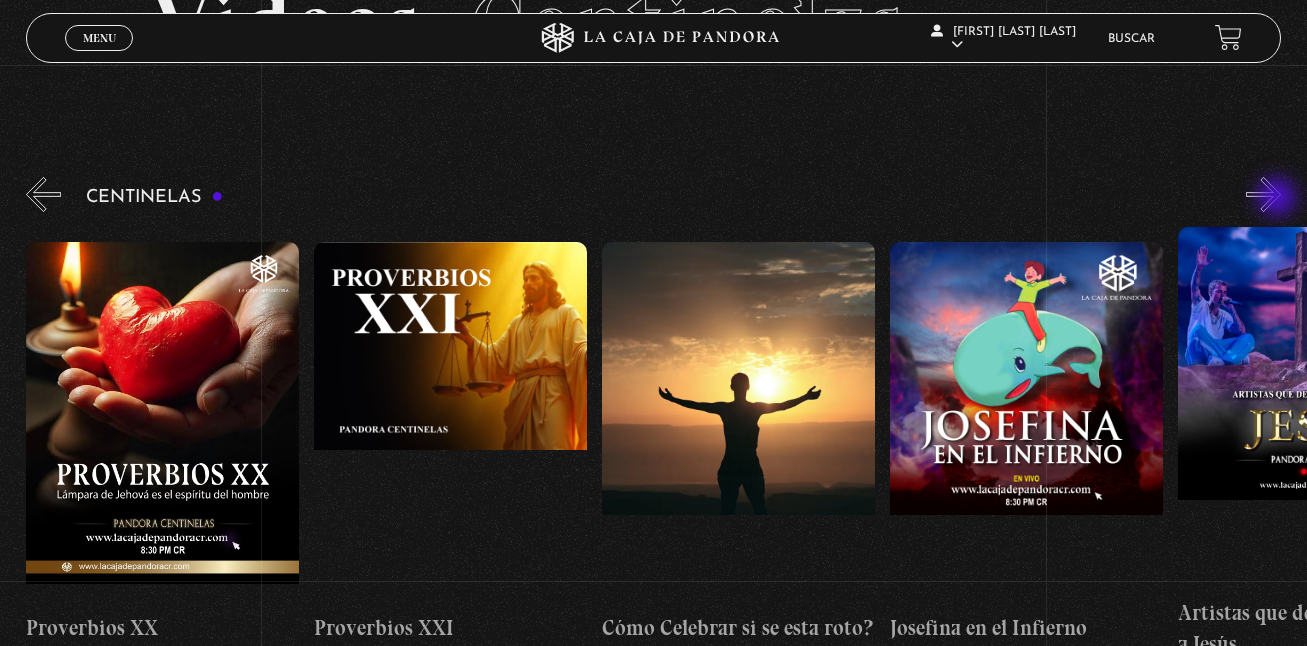 click on "»" at bounding box center (1263, 194) 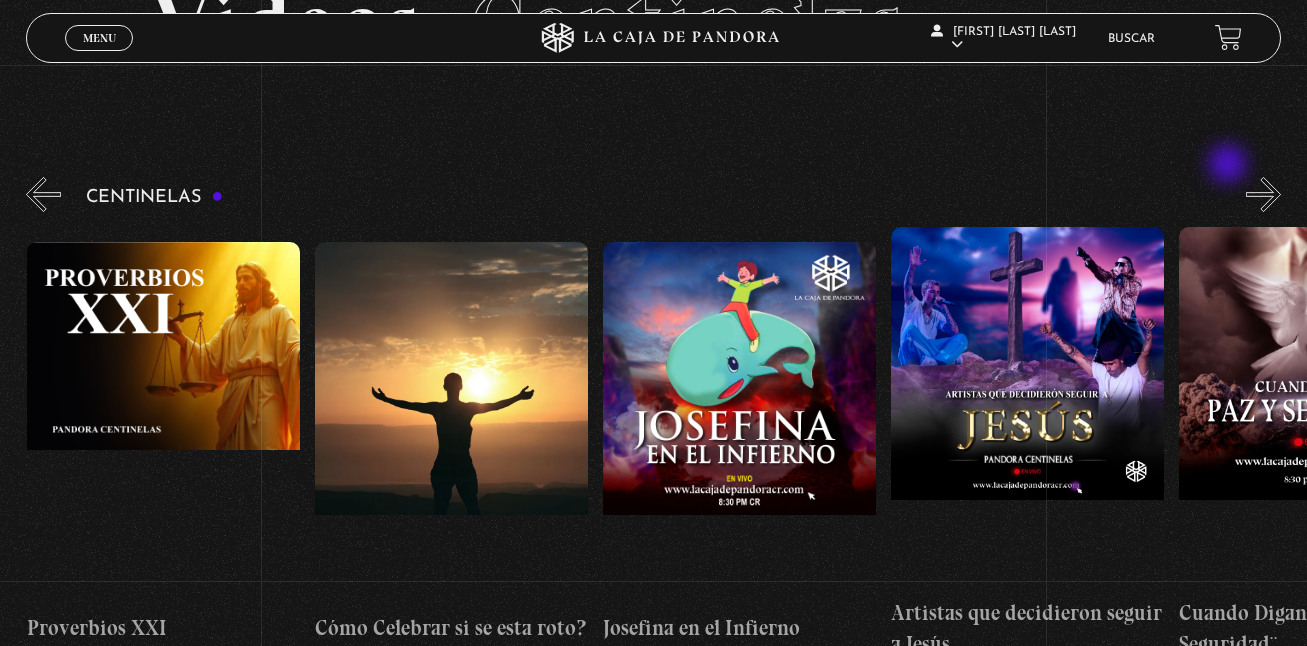 scroll, scrollTop: 0, scrollLeft: 6624, axis: horizontal 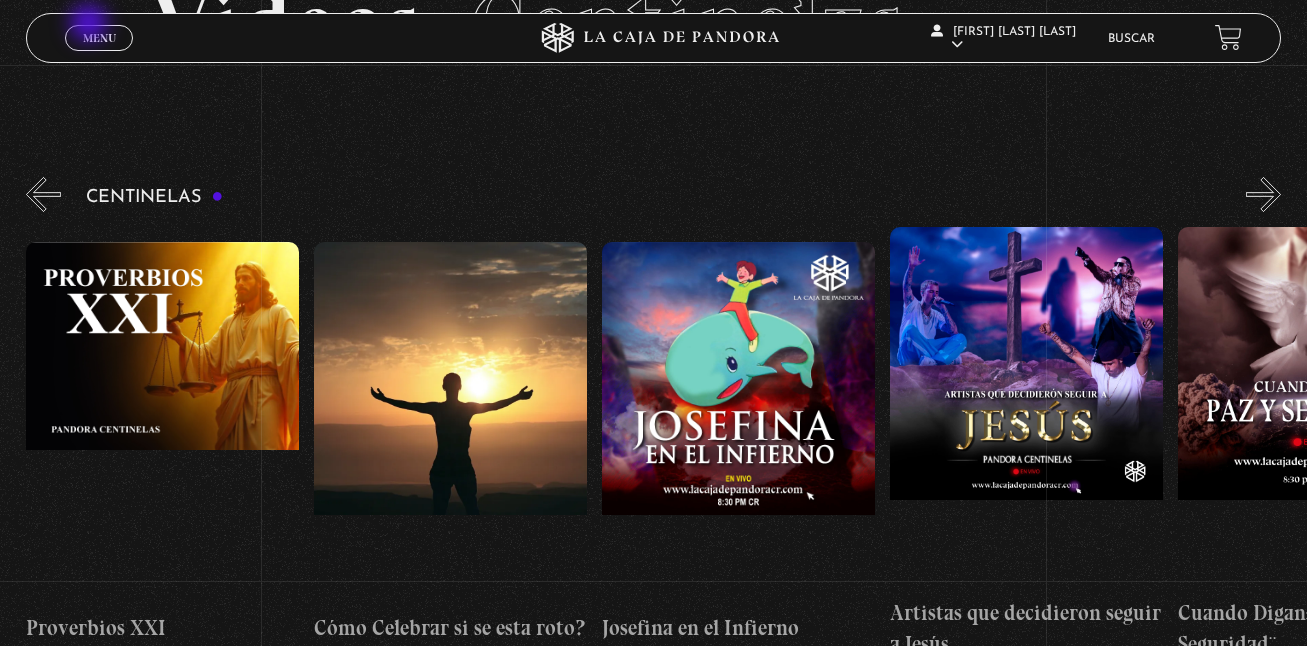 click on "Menu Cerrar" at bounding box center (99, 38) 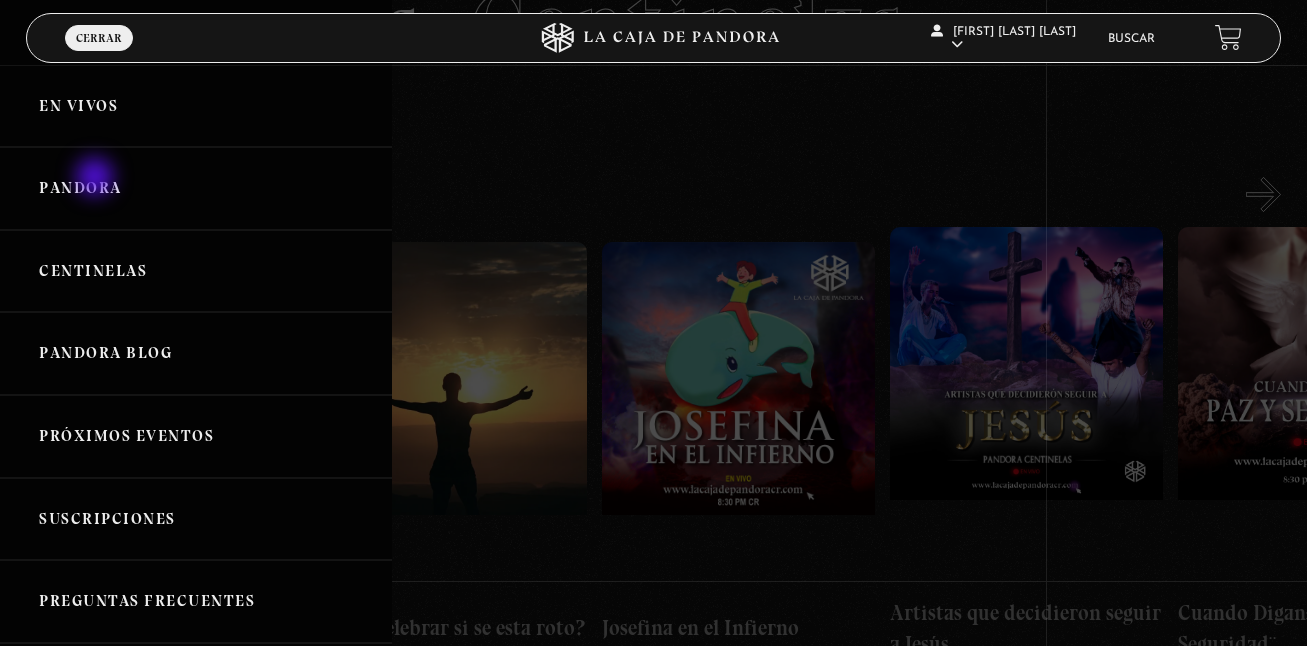 click on "Pandora" at bounding box center [196, 188] 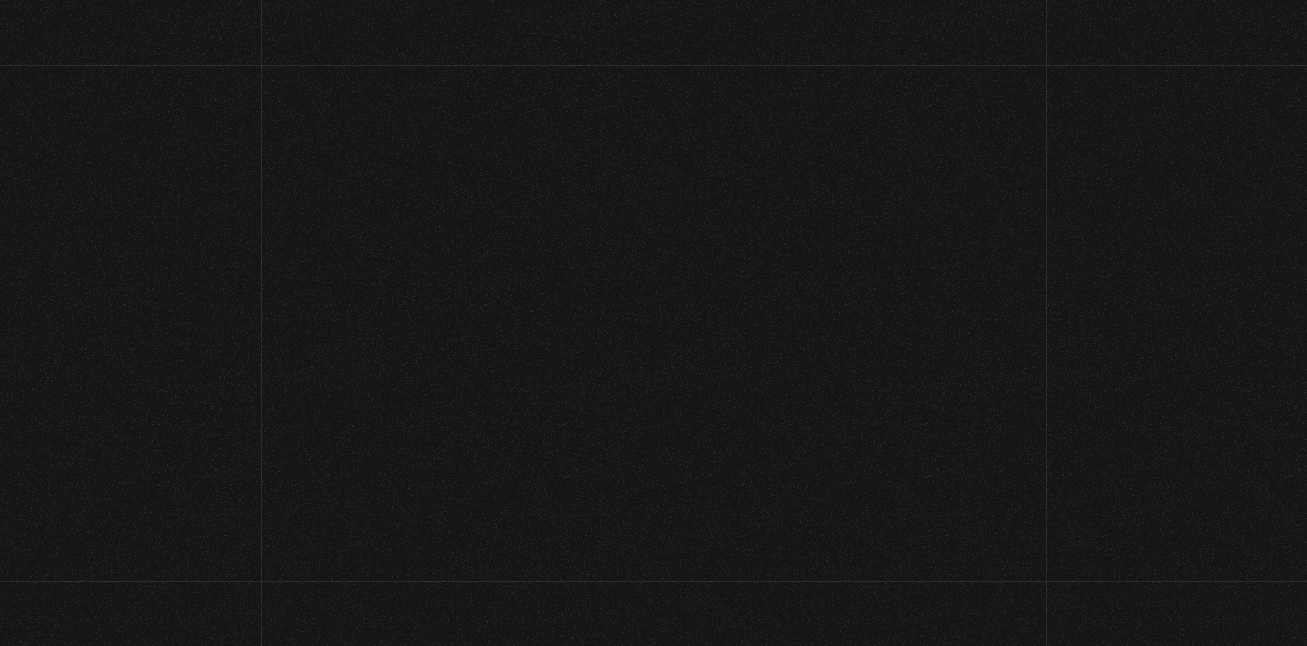 scroll, scrollTop: 0, scrollLeft: 0, axis: both 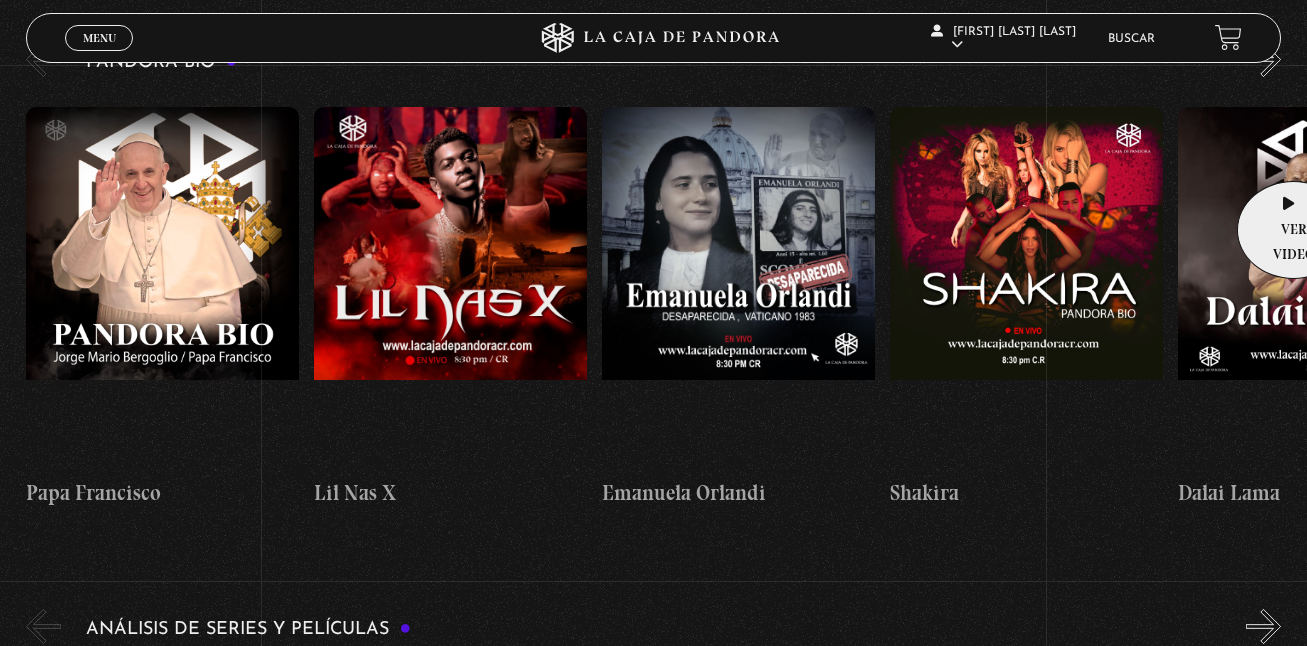 click at bounding box center (1314, 287) 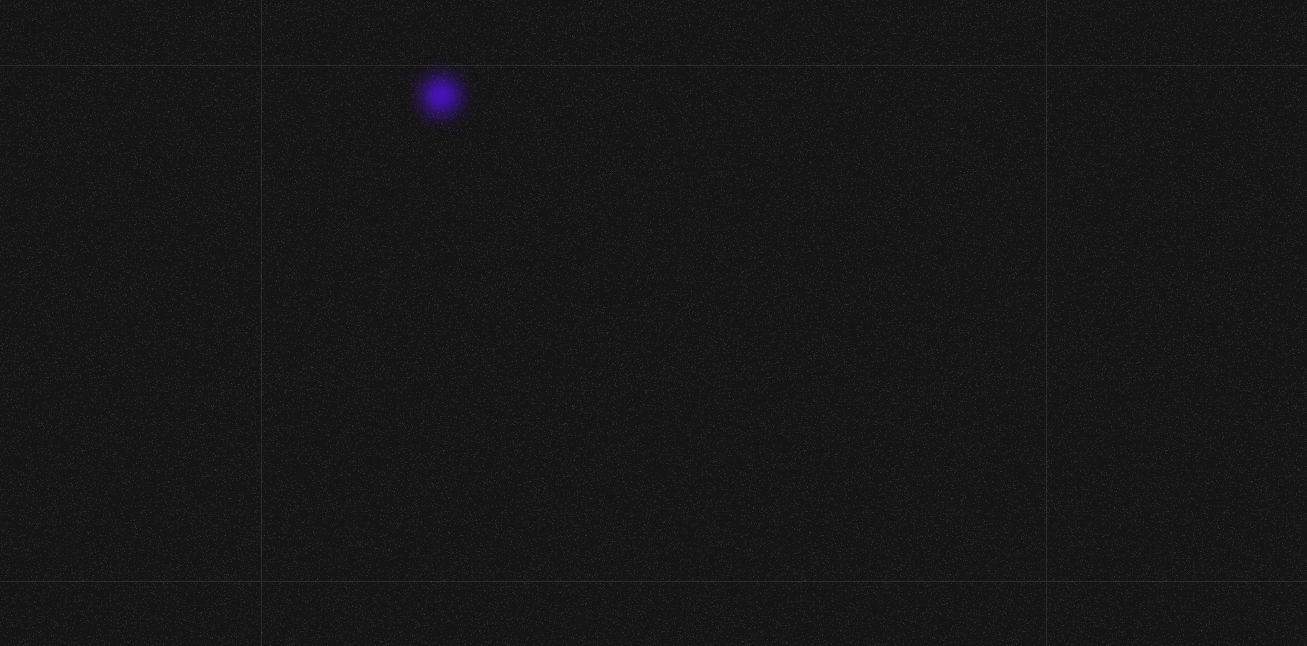 scroll, scrollTop: 0, scrollLeft: 0, axis: both 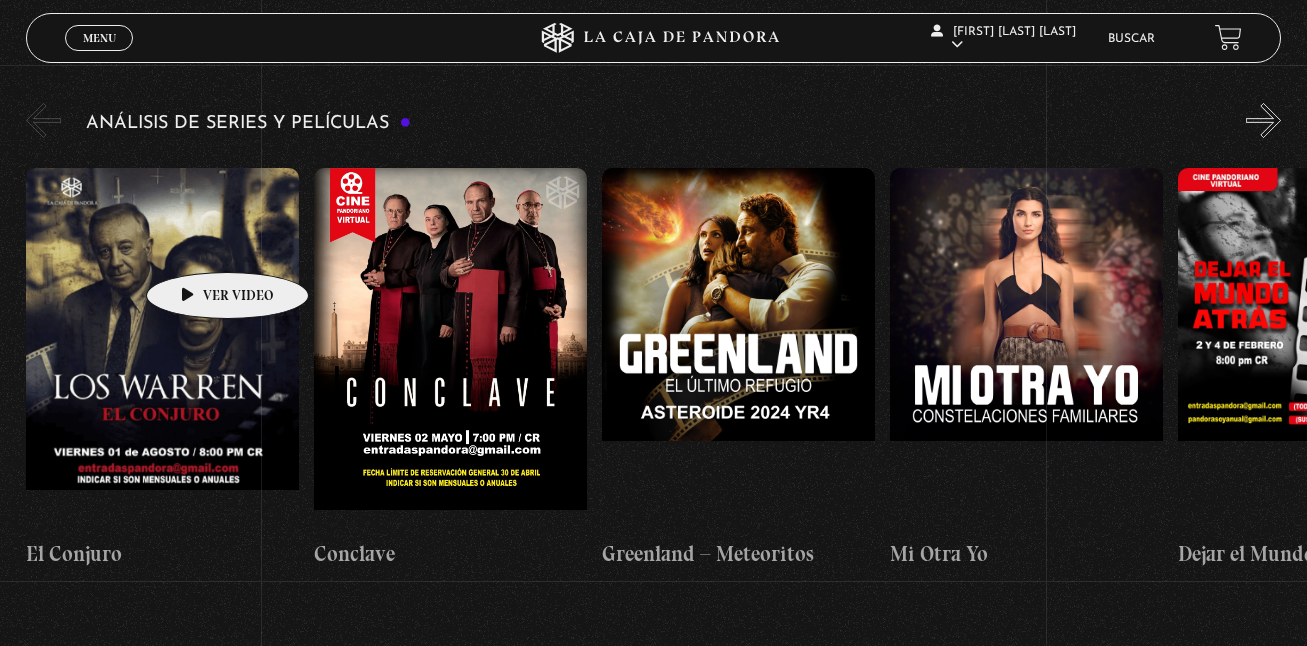 click at bounding box center [162, 348] 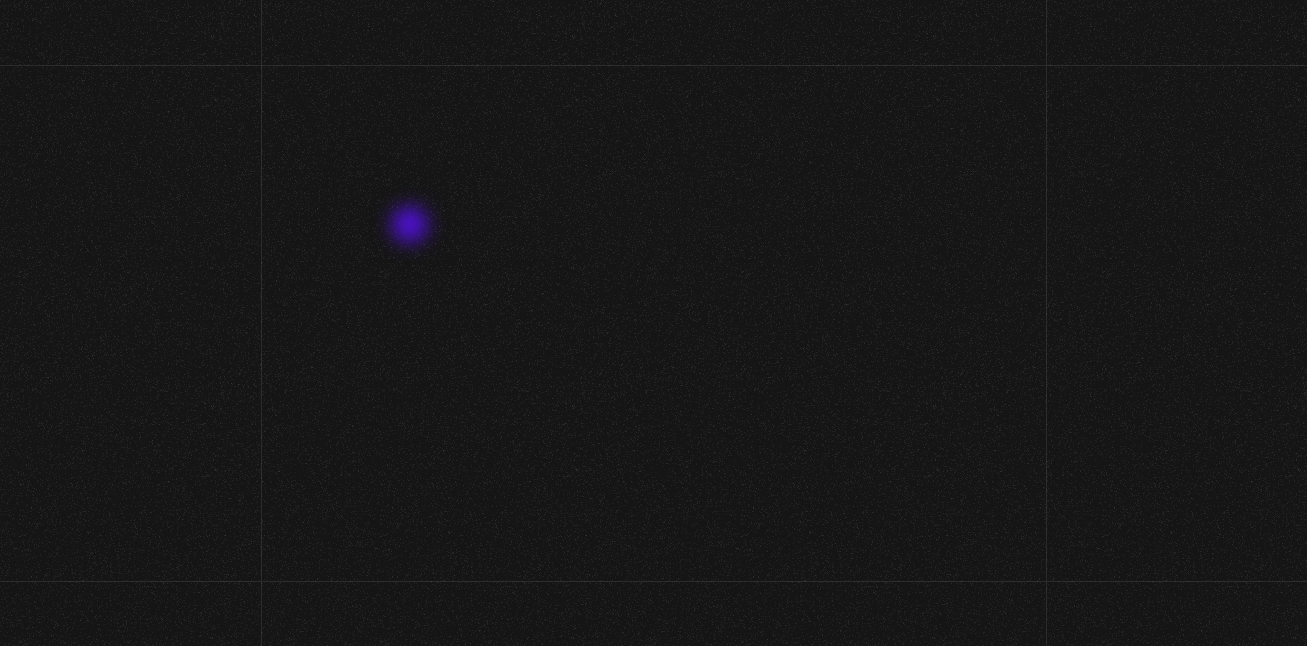 scroll, scrollTop: 0, scrollLeft: 0, axis: both 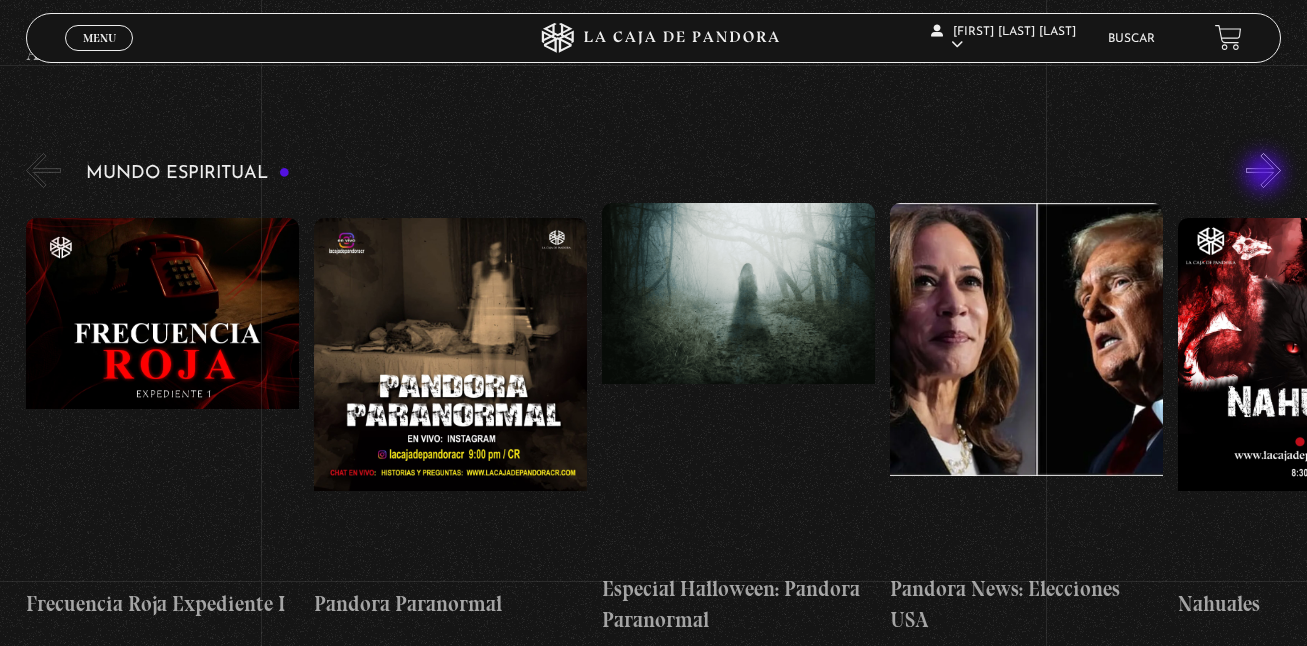 click on "»" at bounding box center (1263, 170) 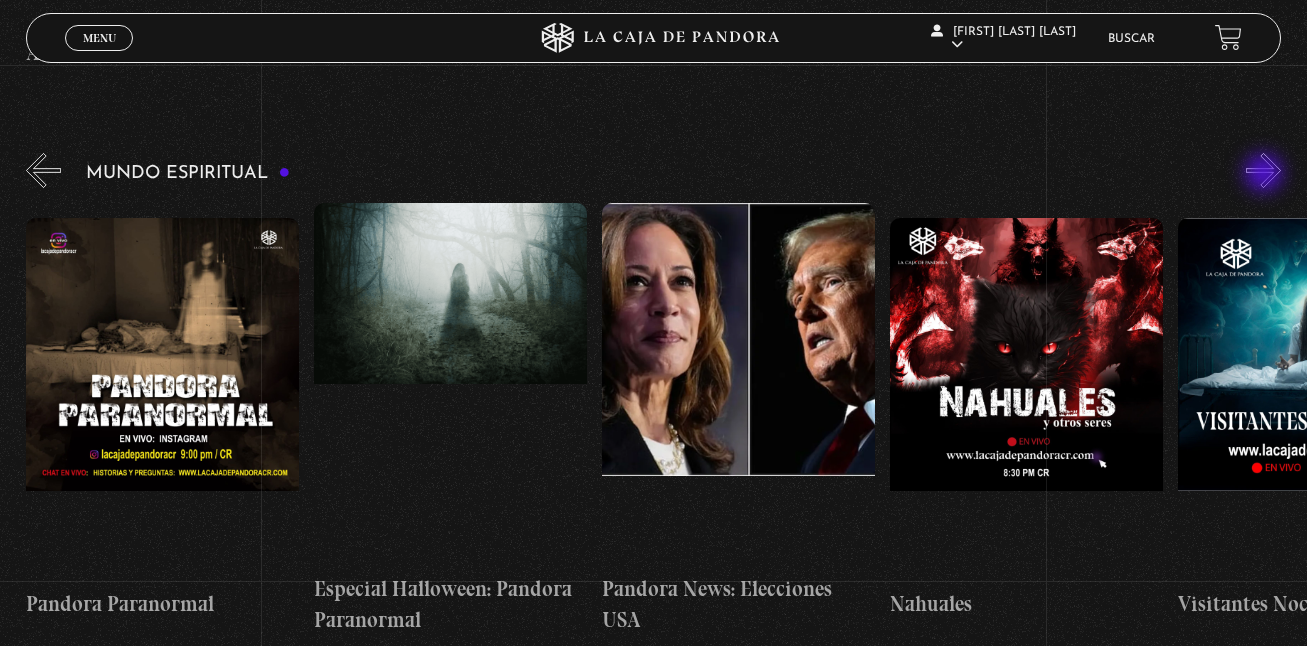 click on "»" at bounding box center (1263, 170) 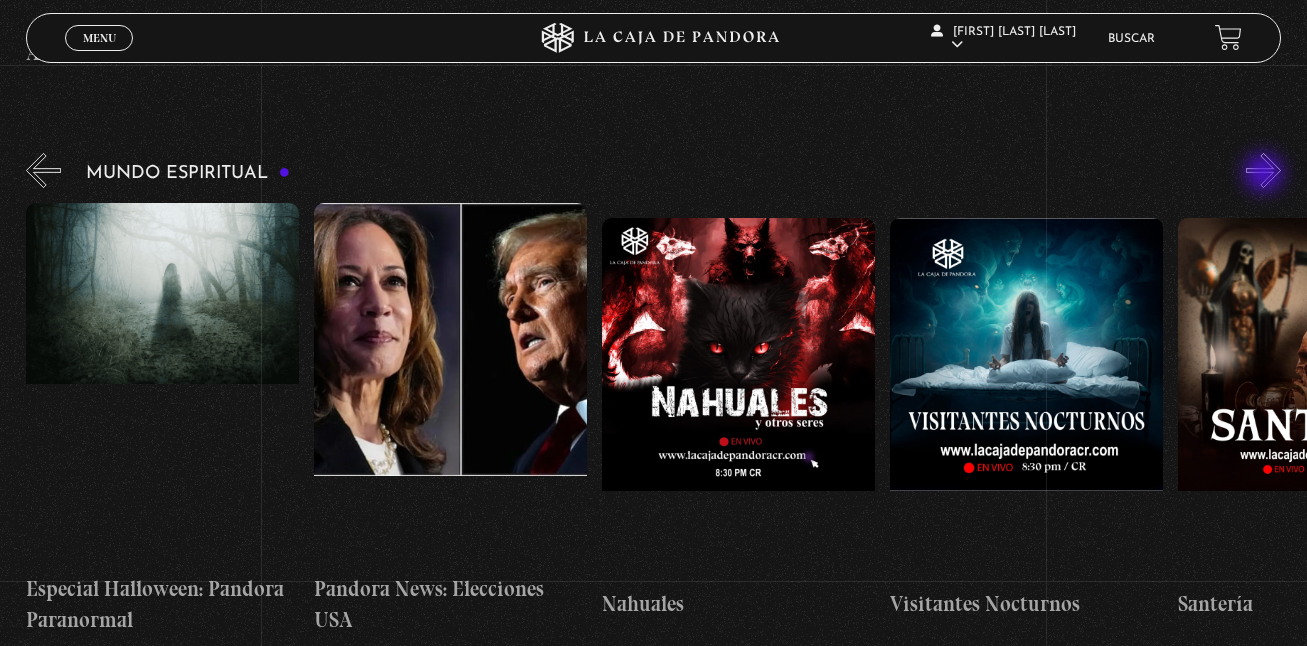 click on "»" at bounding box center (1263, 170) 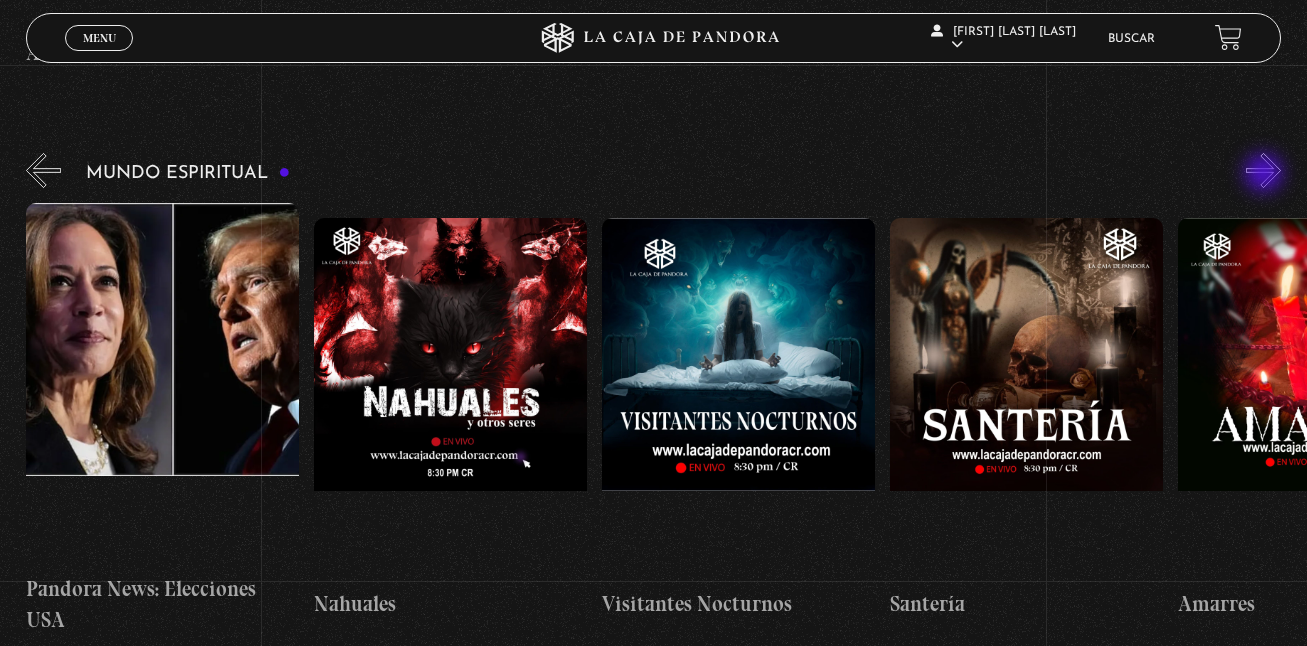 click on "»" at bounding box center [1263, 170] 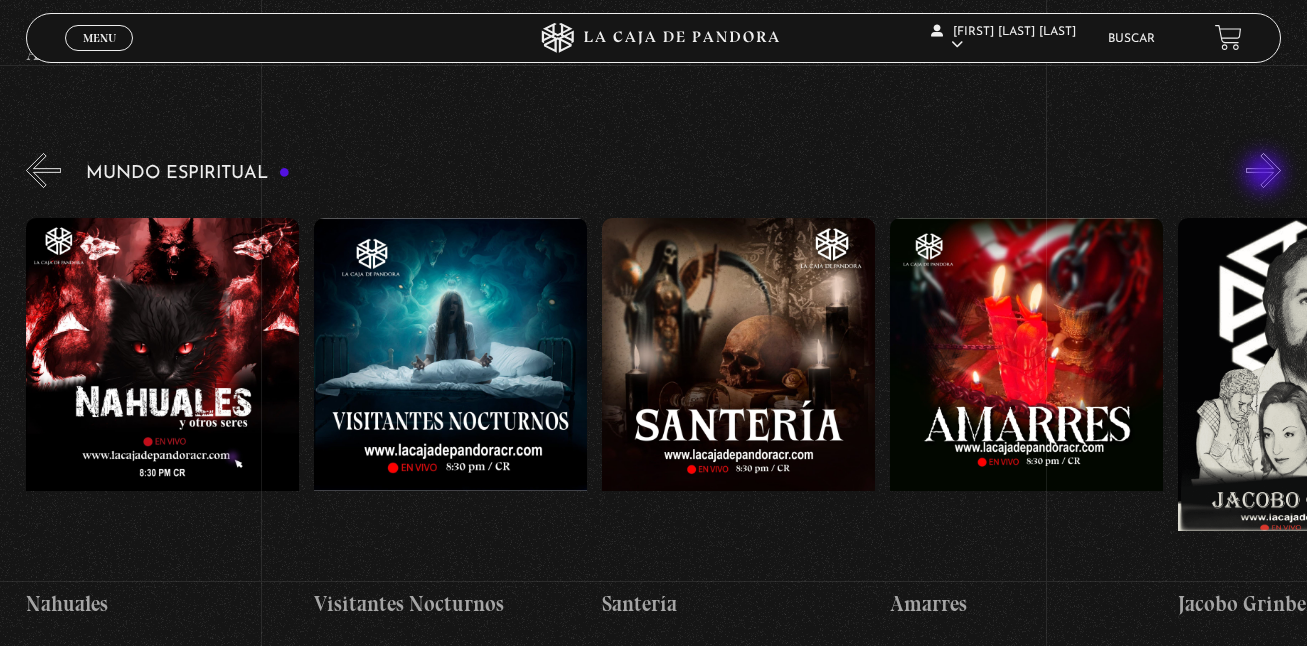 click on "»" at bounding box center [1263, 170] 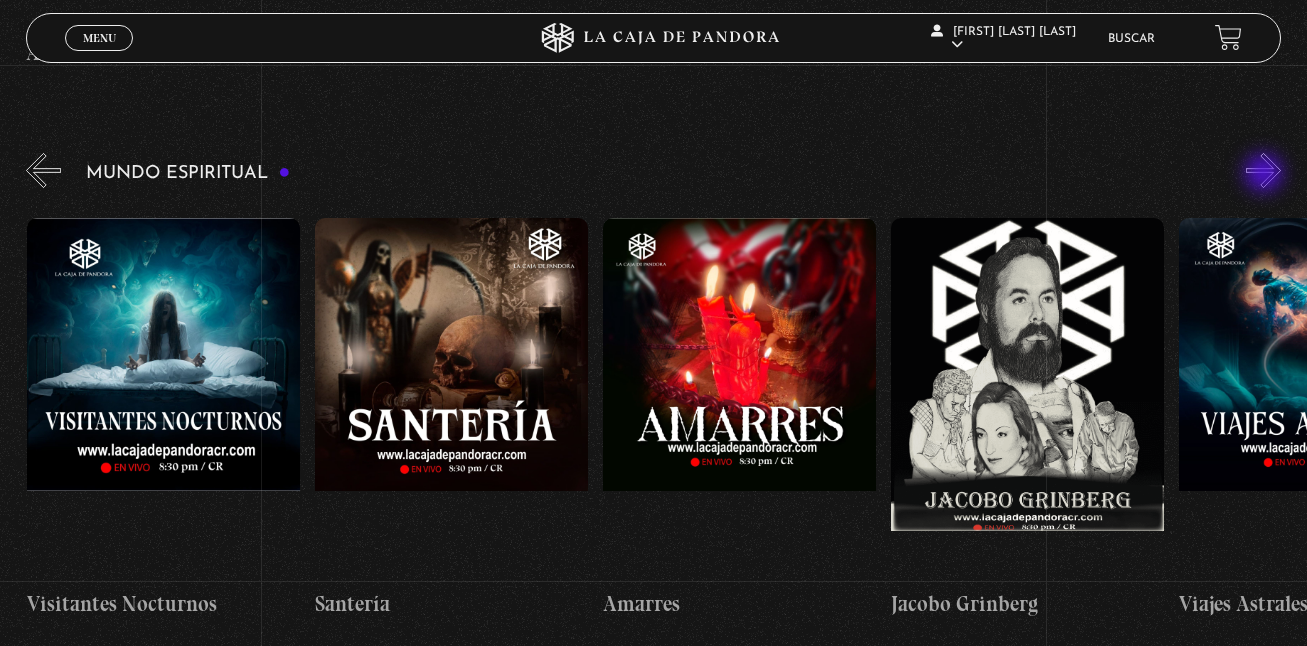 scroll, scrollTop: 0, scrollLeft: 1440, axis: horizontal 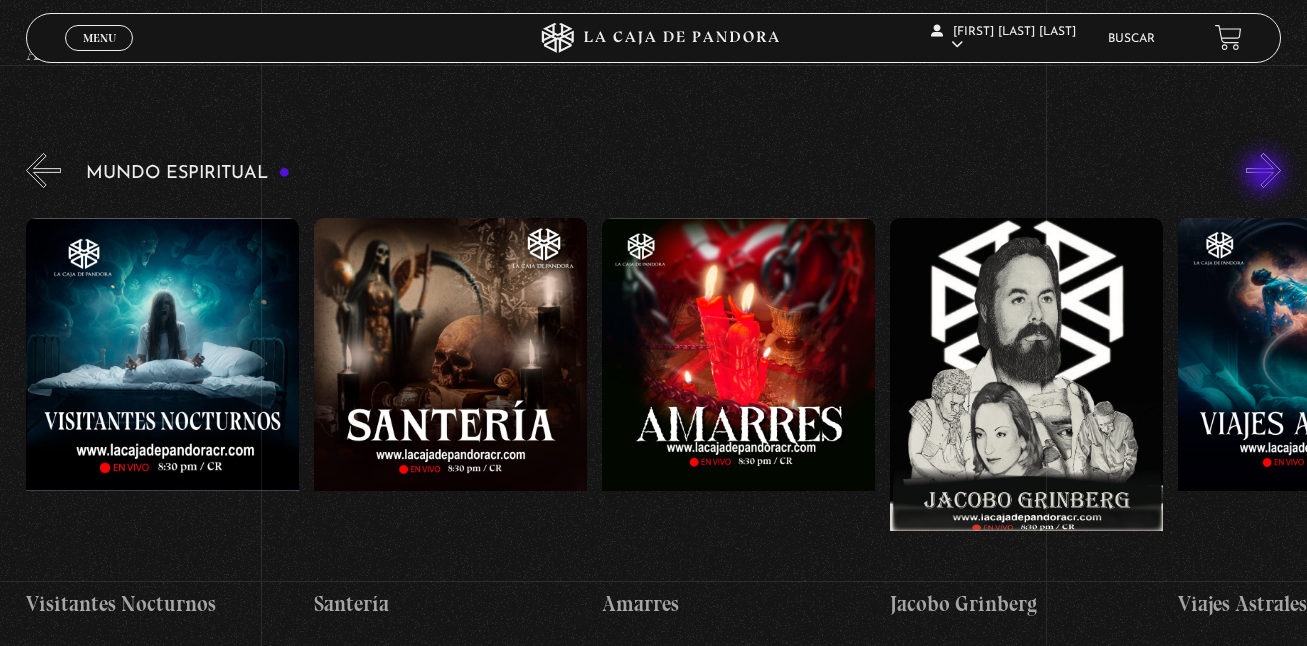 click on "»" at bounding box center [1263, 170] 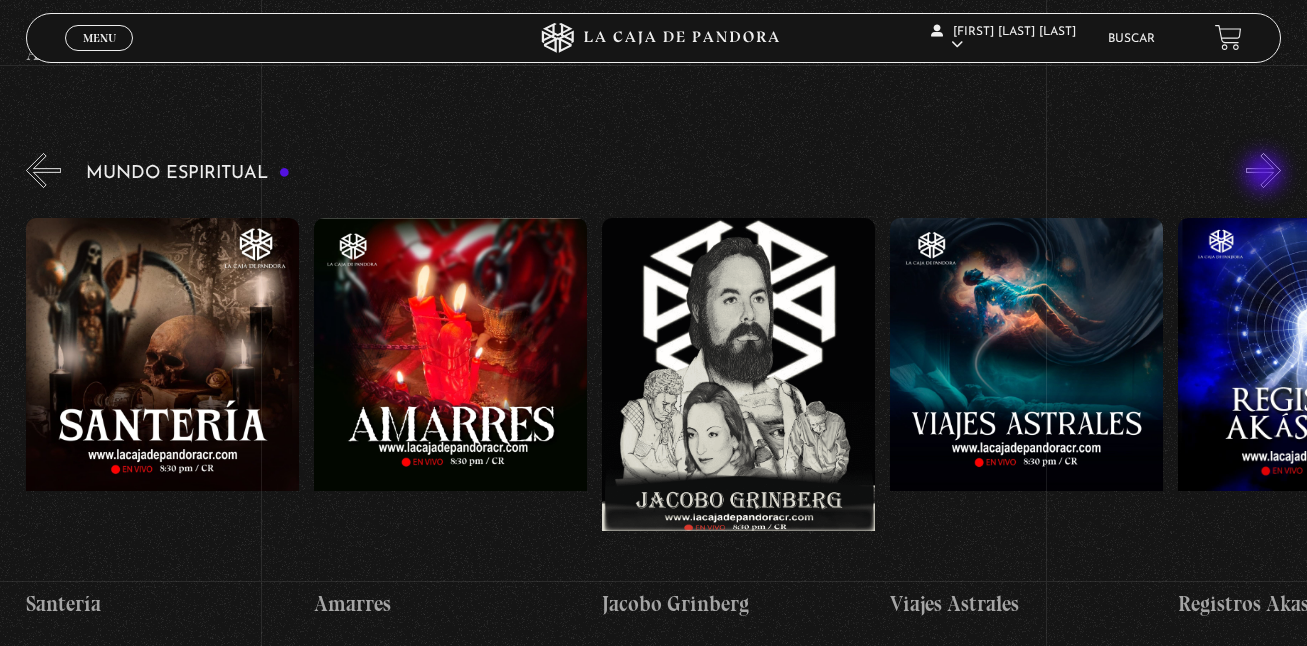 click on "»" at bounding box center (1263, 170) 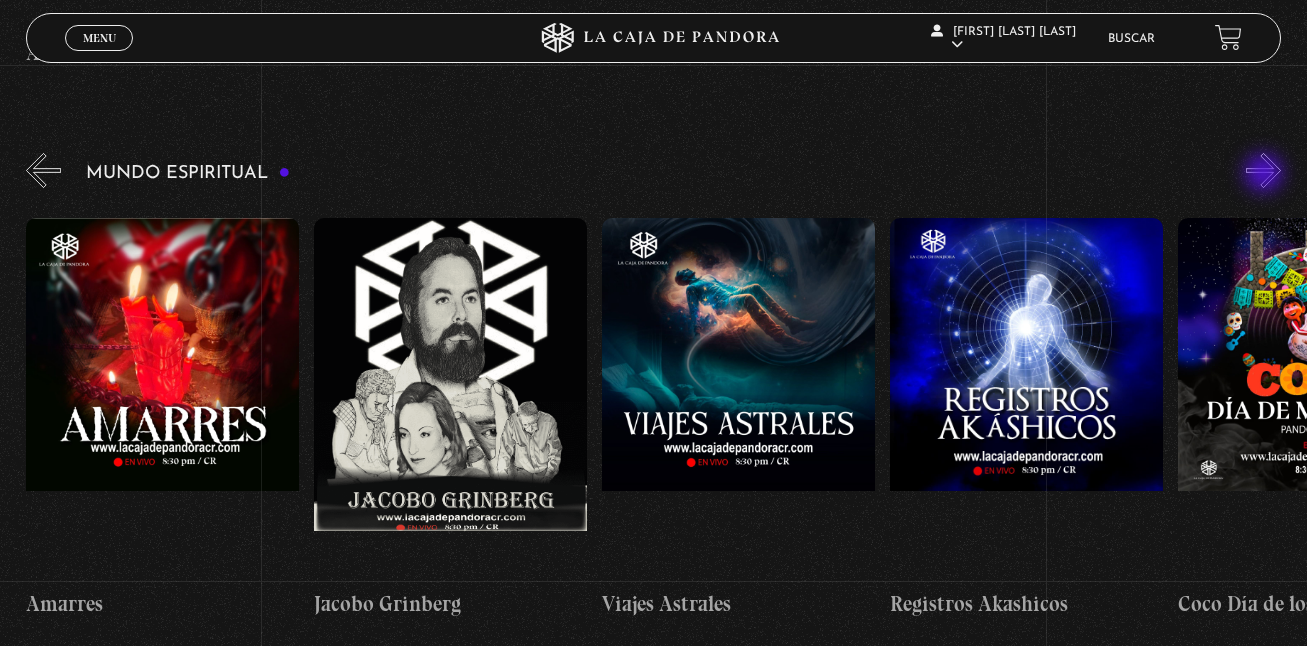 click on "»" at bounding box center (1263, 170) 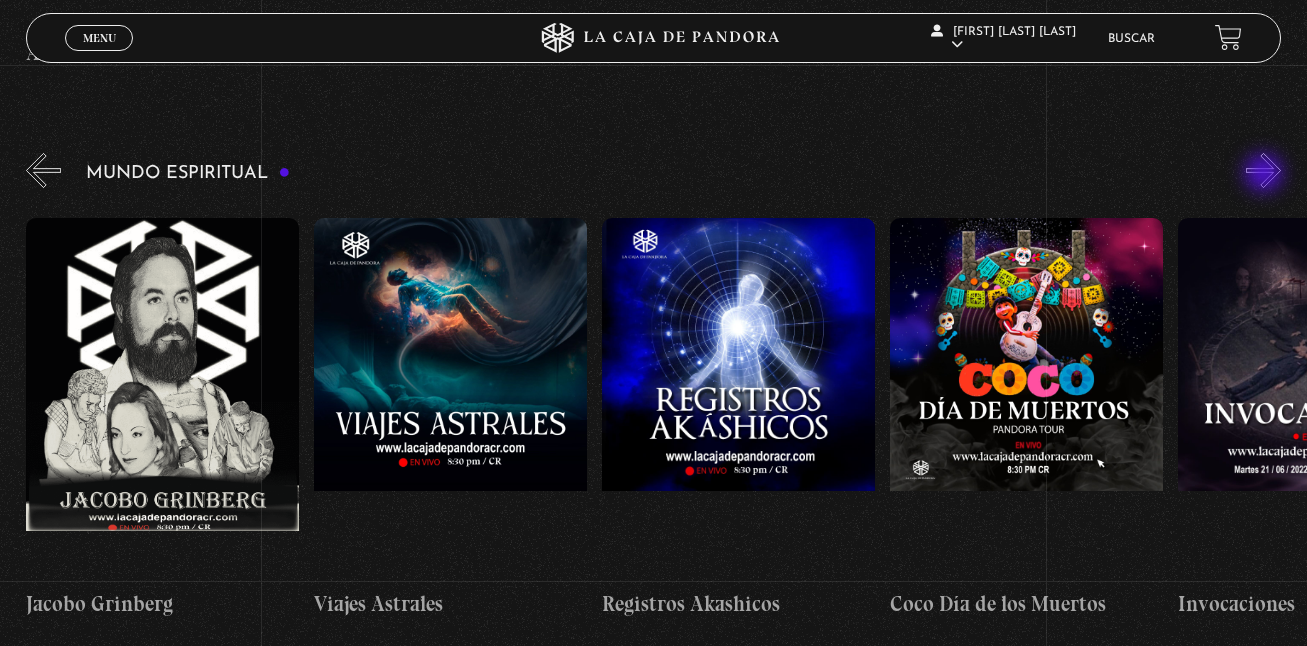 click on "»" at bounding box center [1263, 170] 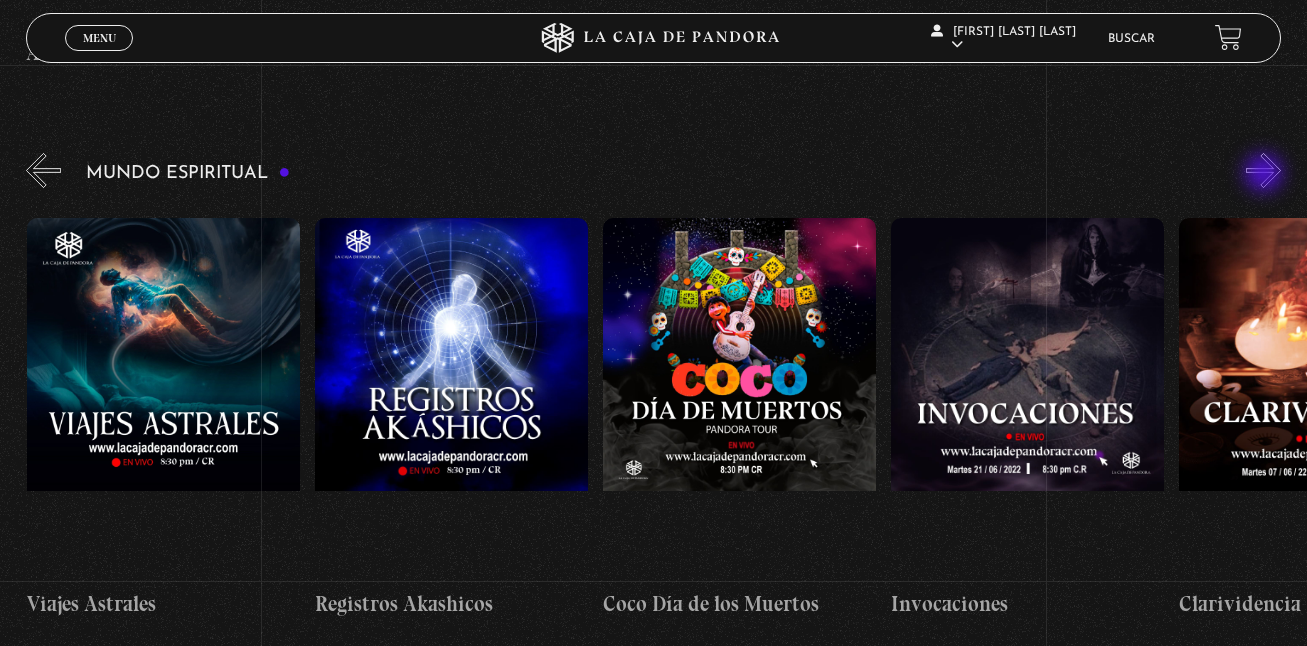 click on "»" at bounding box center [1263, 170] 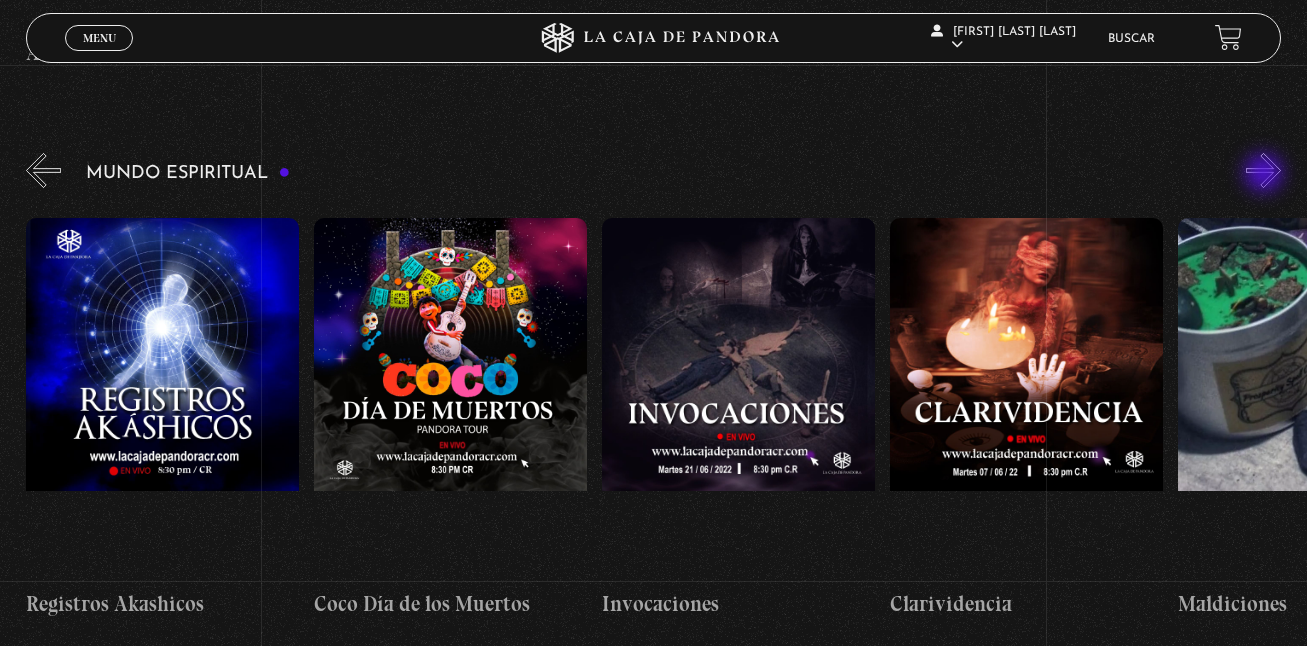 click on "»" at bounding box center (1263, 170) 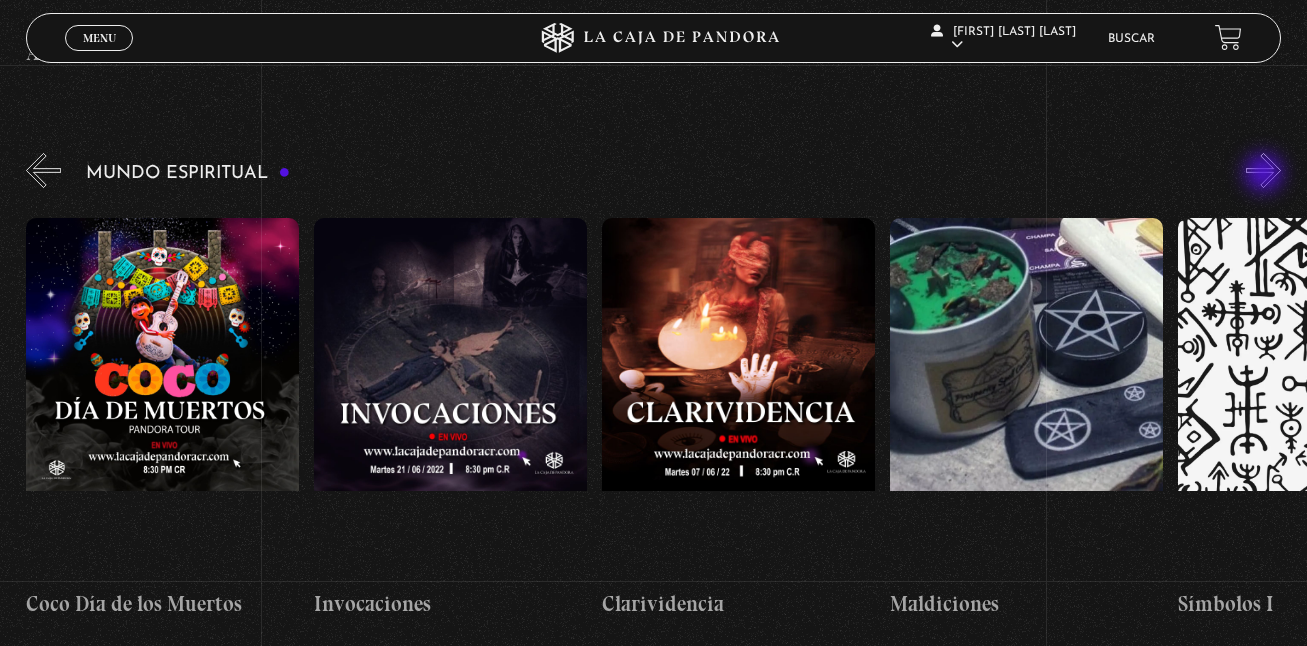 click on "»" at bounding box center (1263, 170) 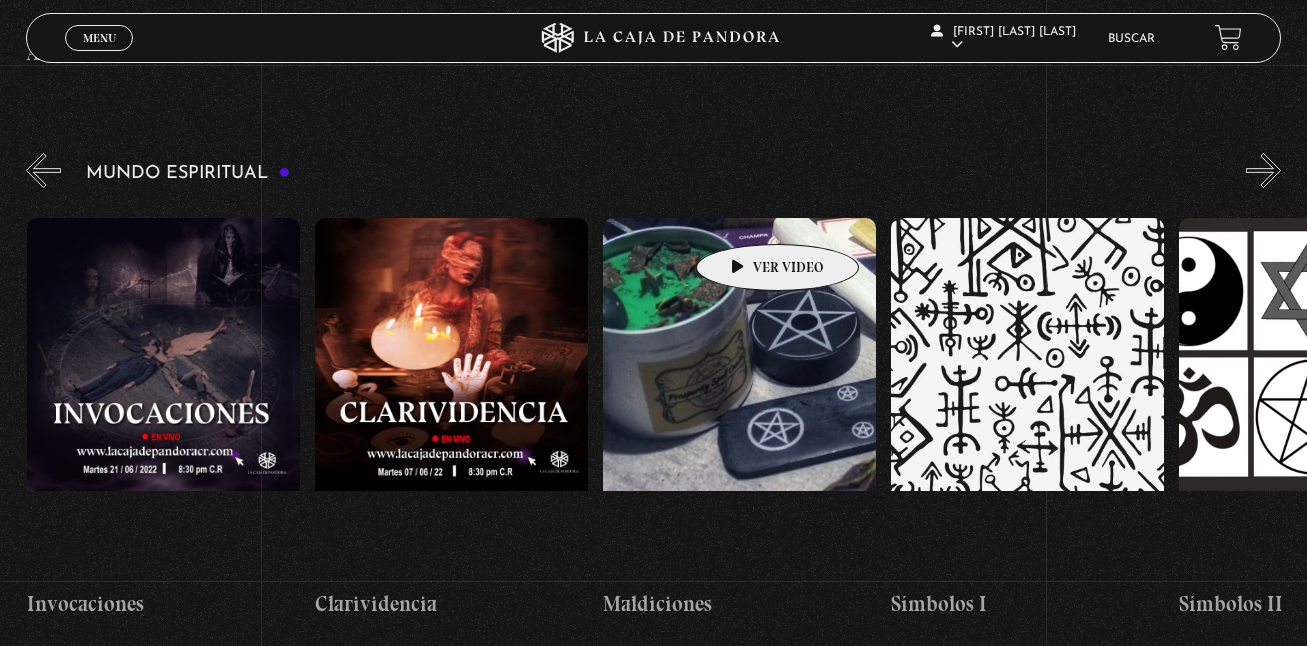 scroll, scrollTop: 0, scrollLeft: 3456, axis: horizontal 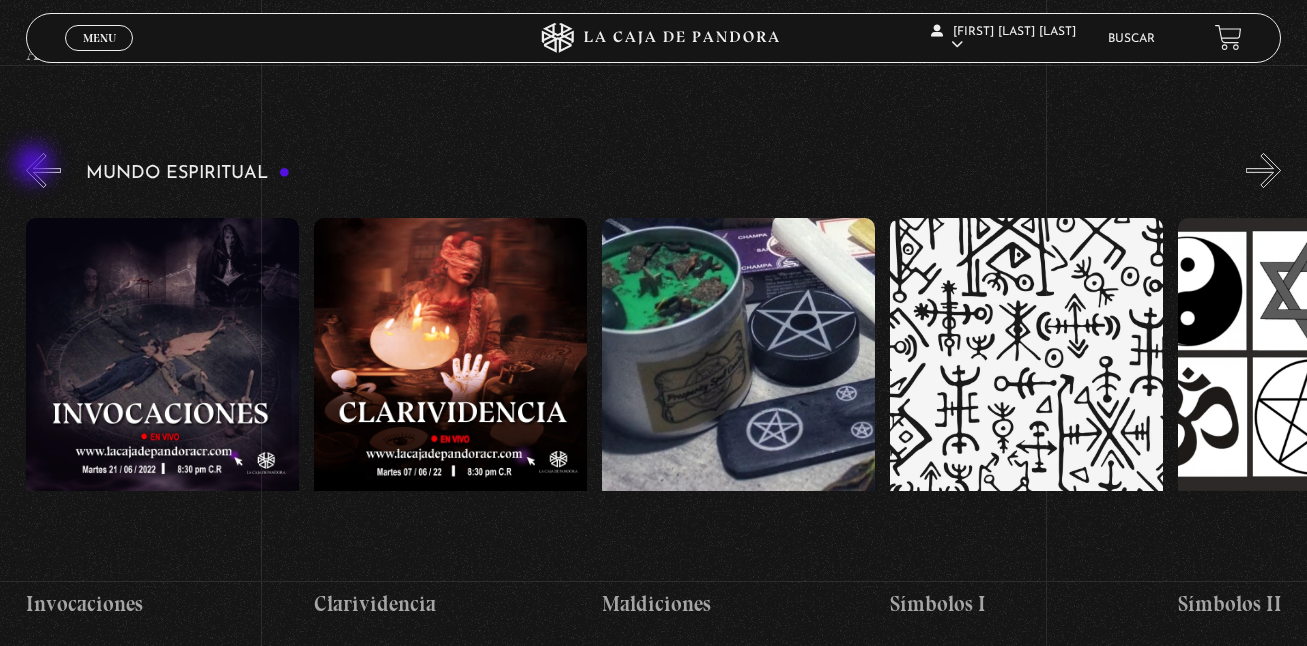click on "«" at bounding box center [43, 170] 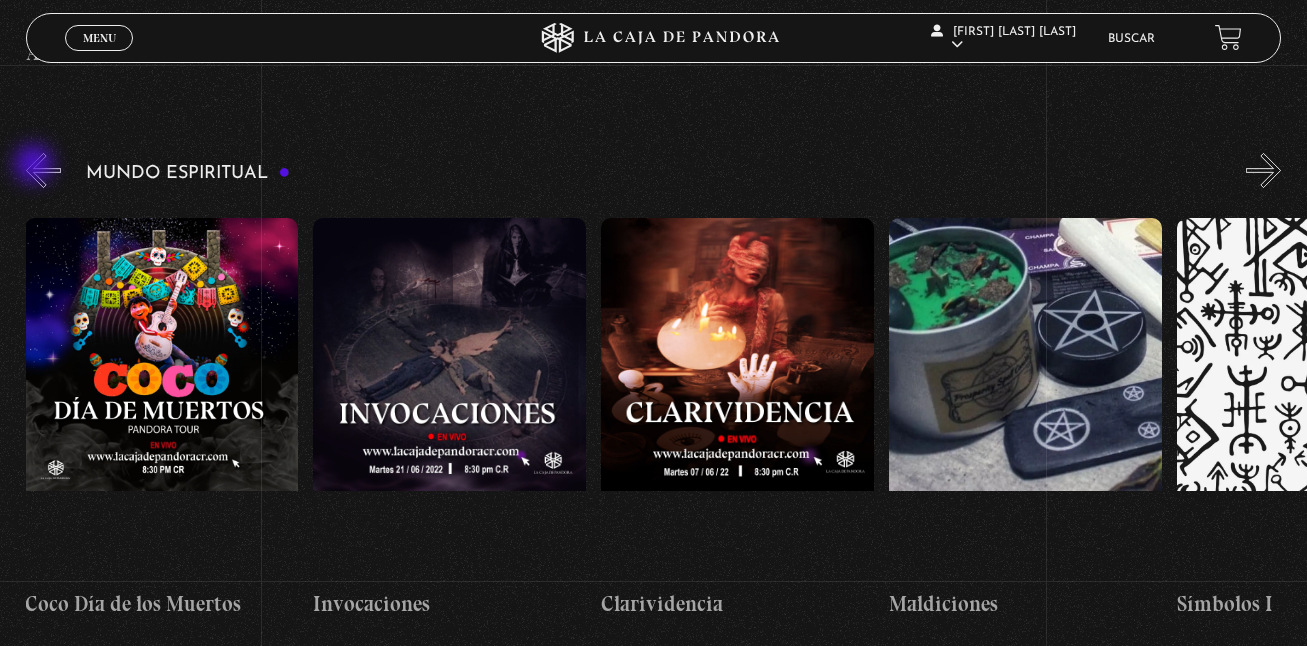 scroll, scrollTop: 0, scrollLeft: 3168, axis: horizontal 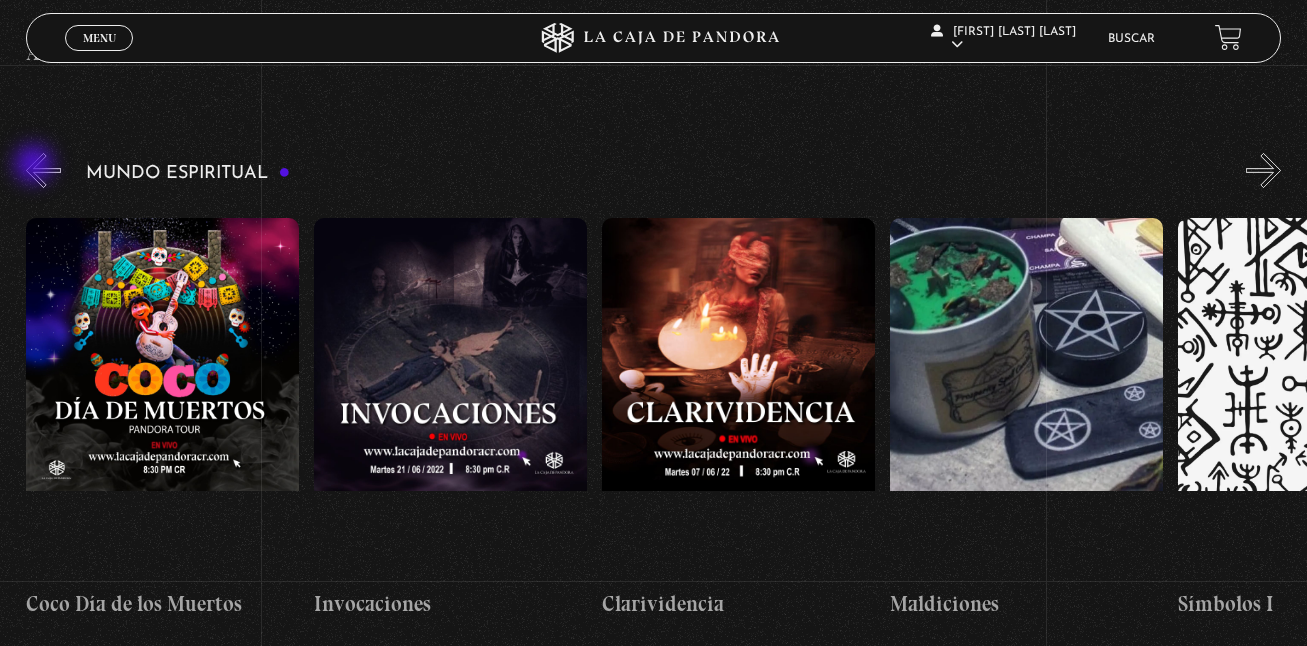 click on "«" at bounding box center [43, 170] 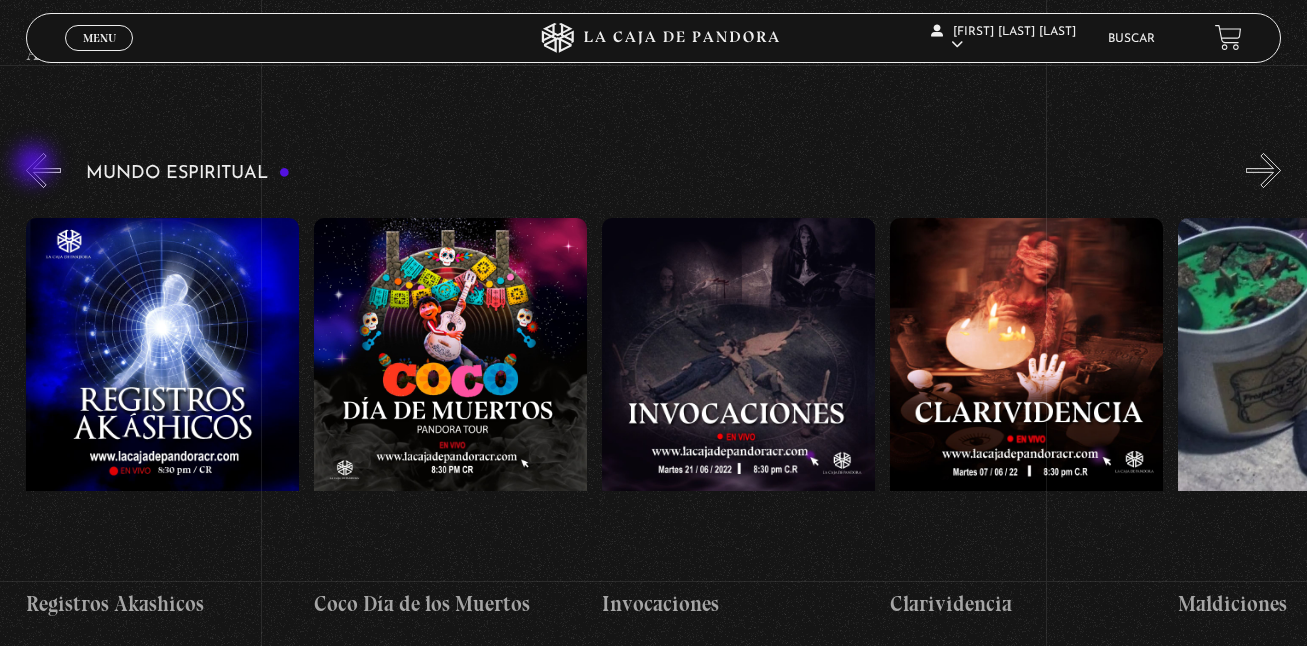 click on "«" at bounding box center (43, 170) 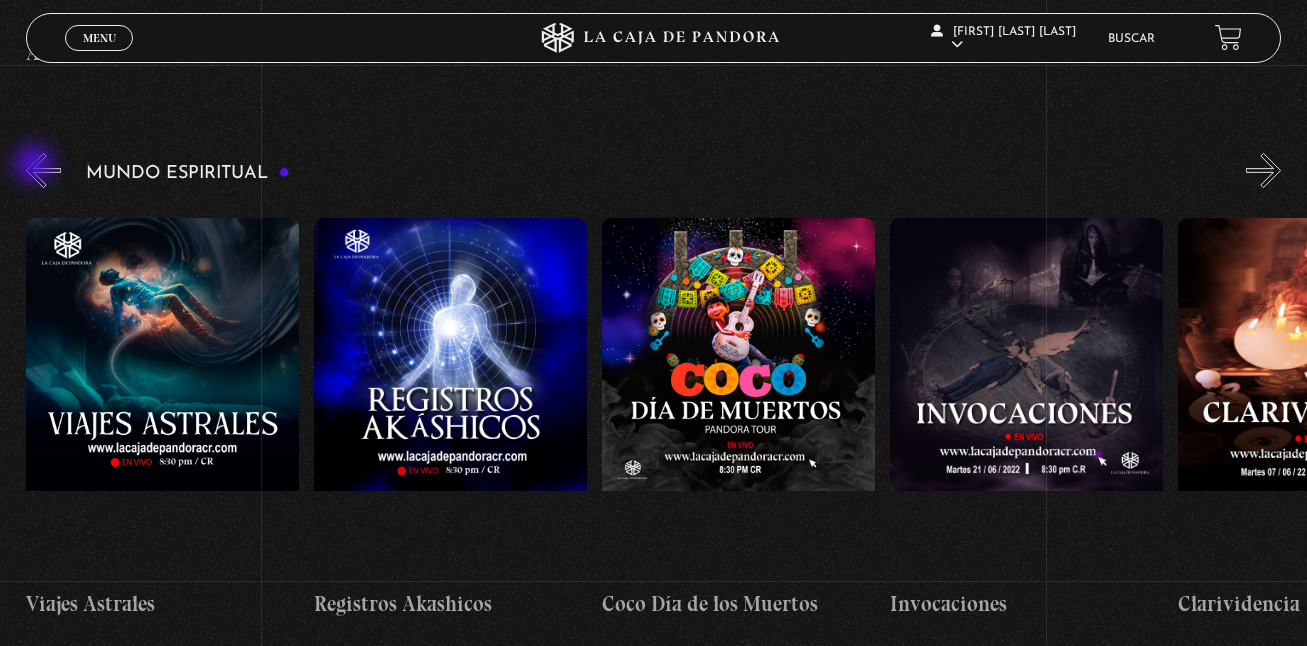 click on "«" at bounding box center (43, 170) 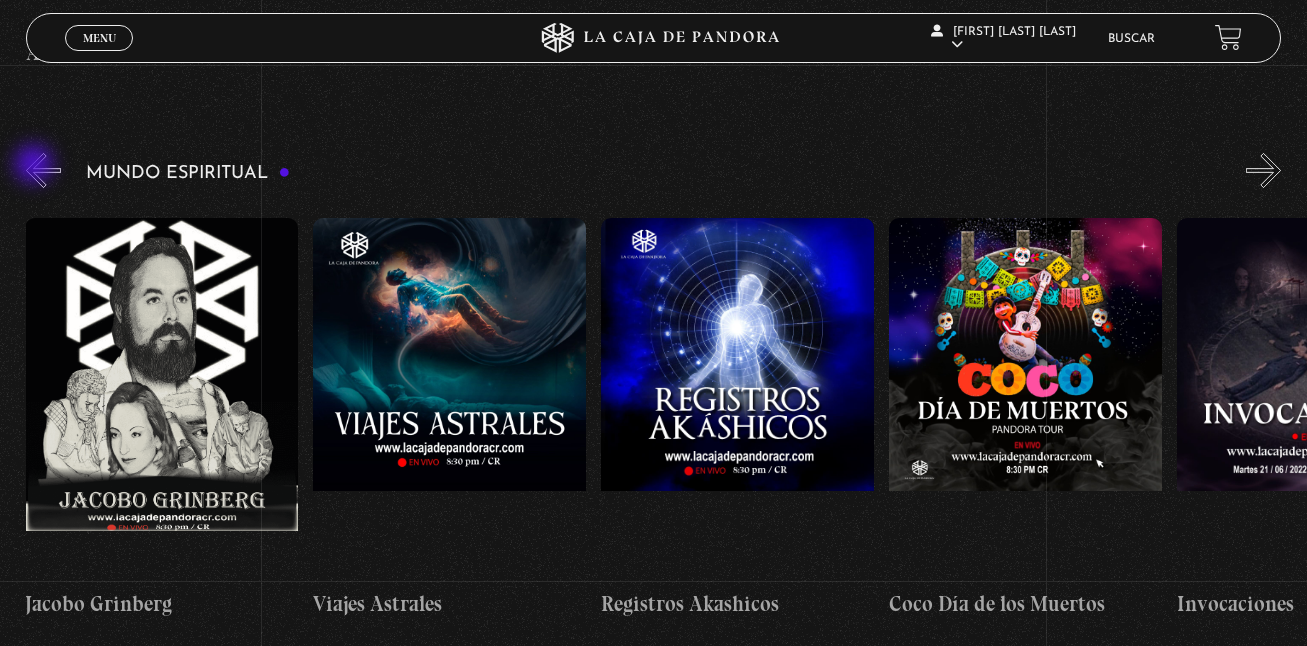 scroll, scrollTop: 0, scrollLeft: 2304, axis: horizontal 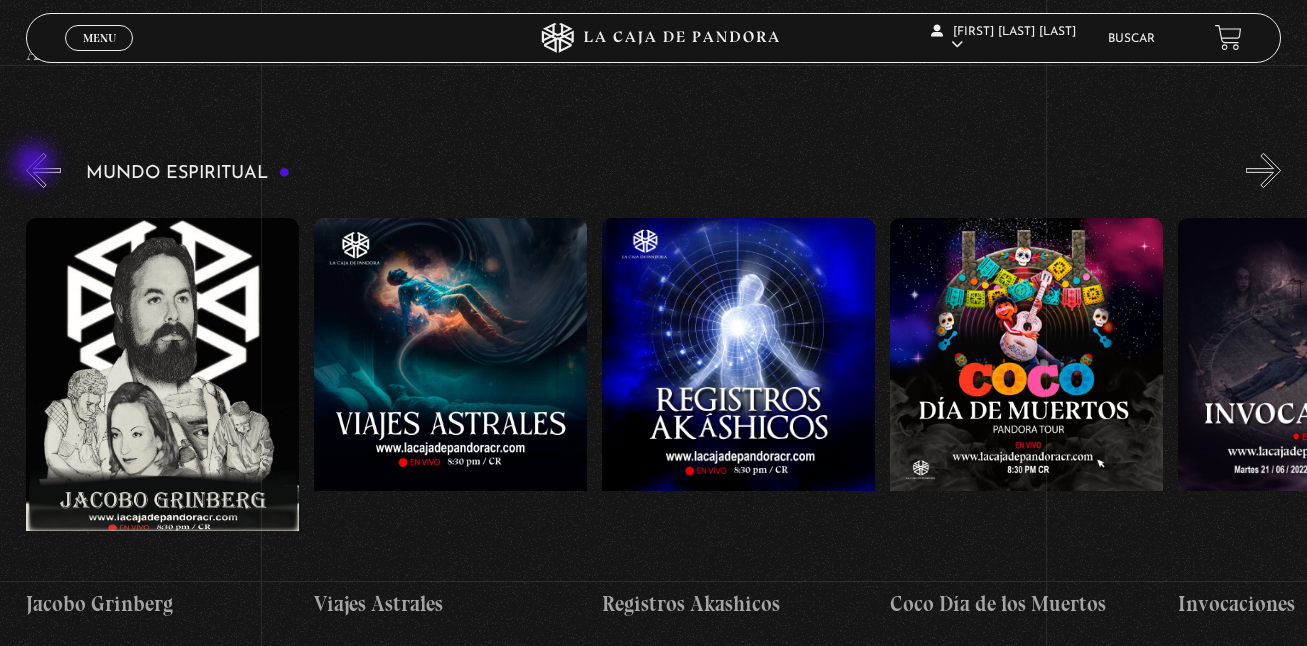 click on "«" at bounding box center (43, 170) 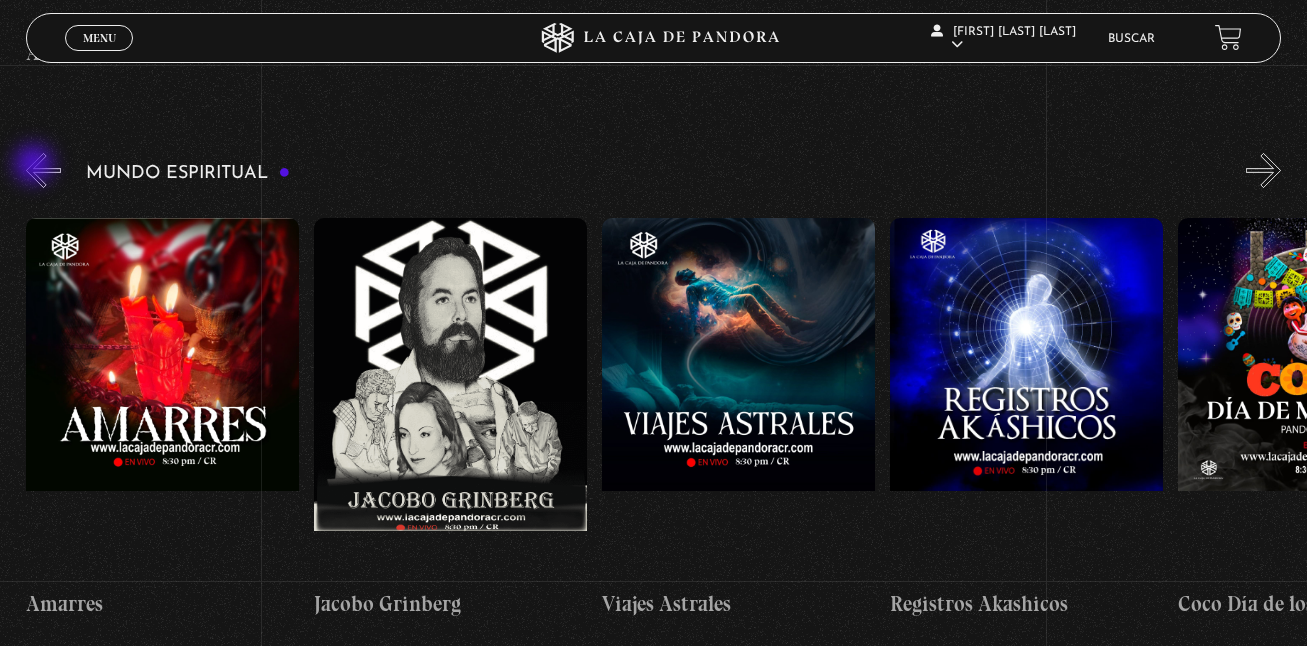 click on "«" at bounding box center (43, 170) 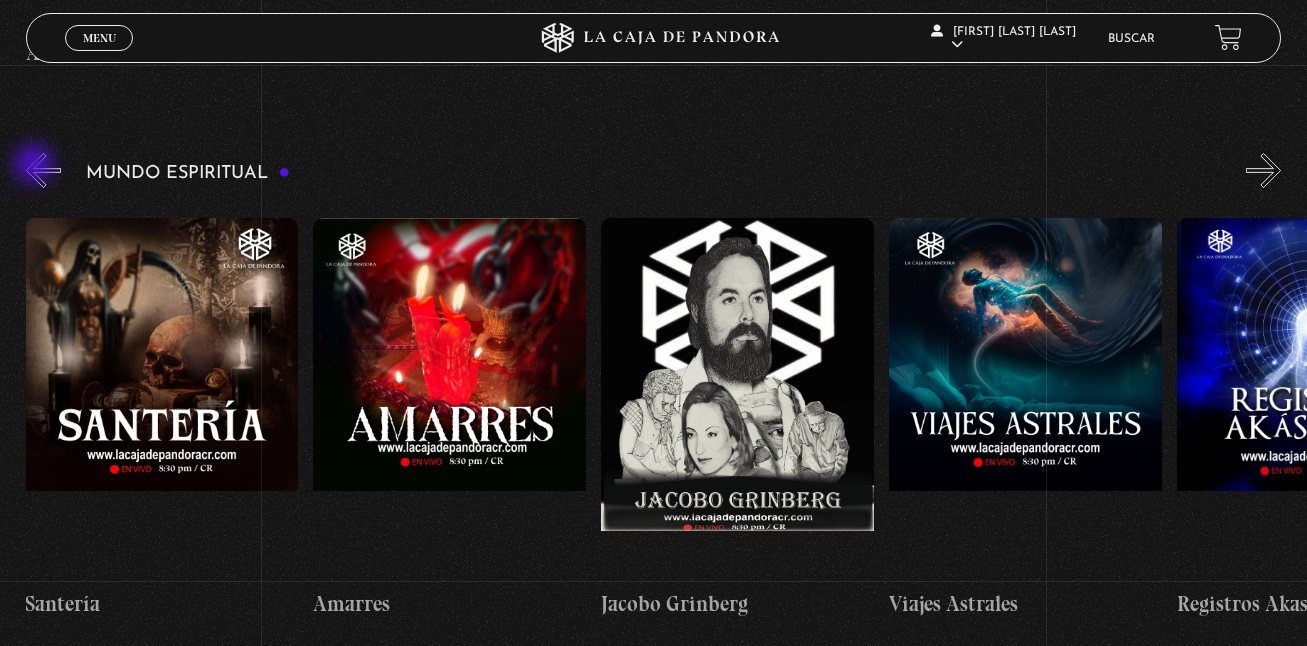 scroll, scrollTop: 0, scrollLeft: 1728, axis: horizontal 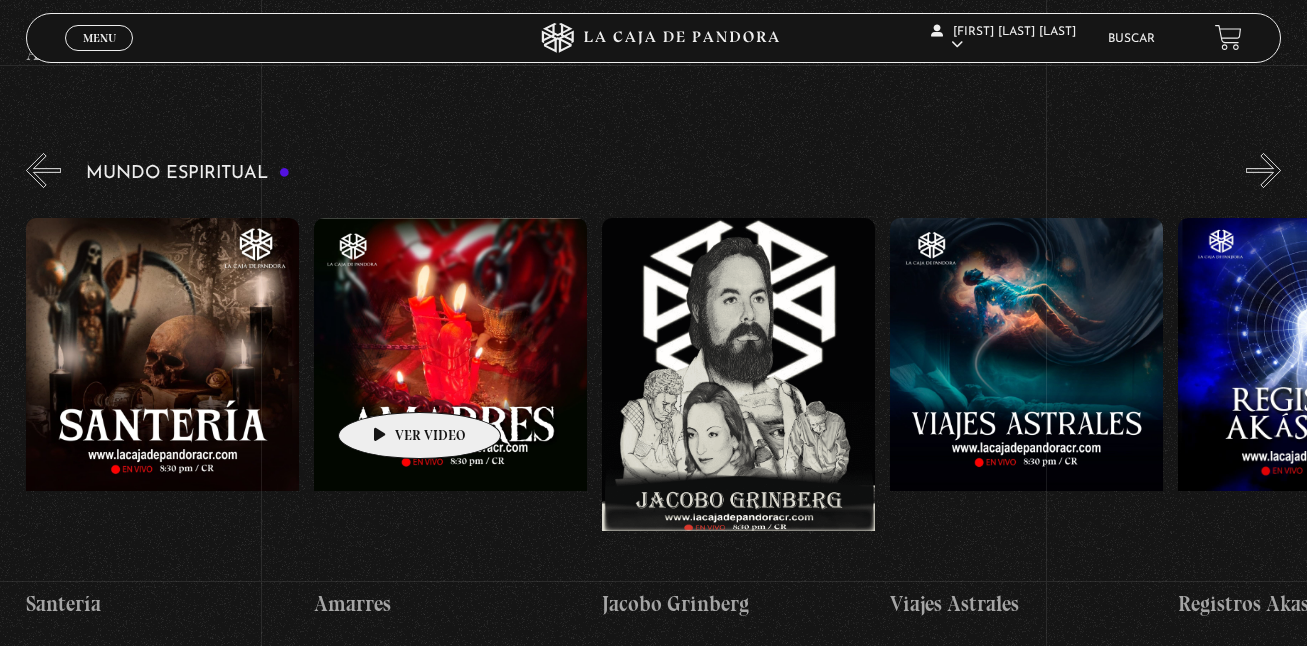 click at bounding box center [450, 398] 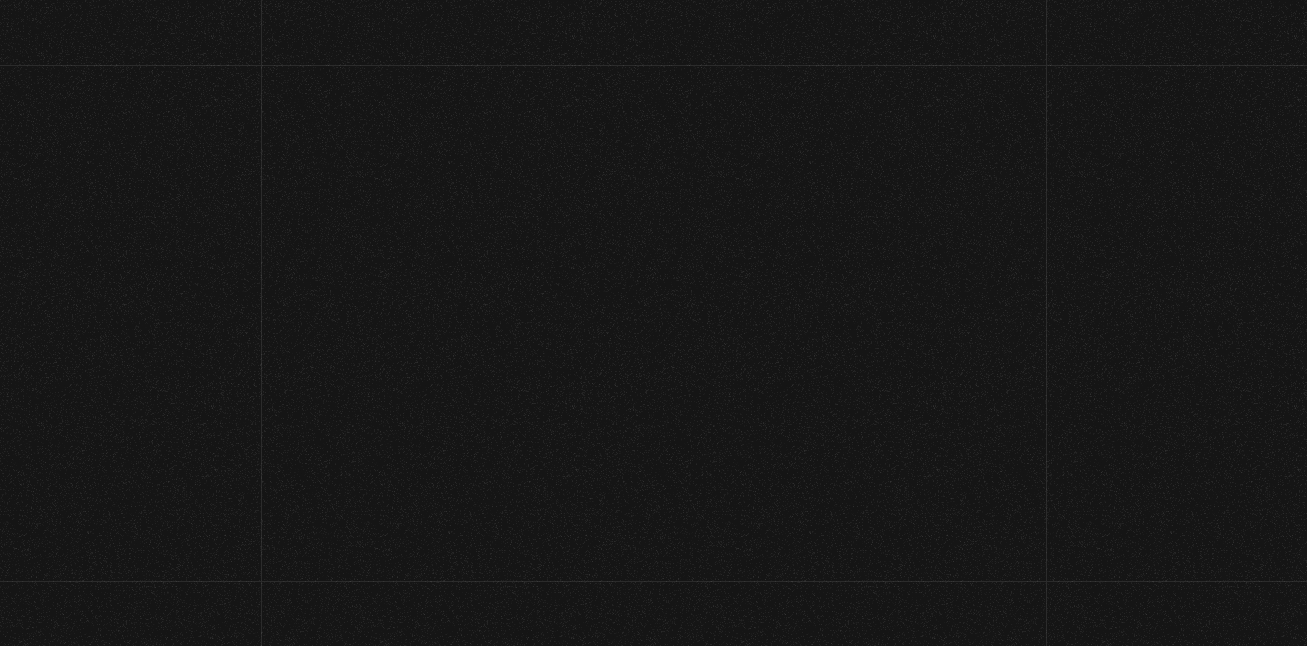 scroll, scrollTop: 0, scrollLeft: 0, axis: both 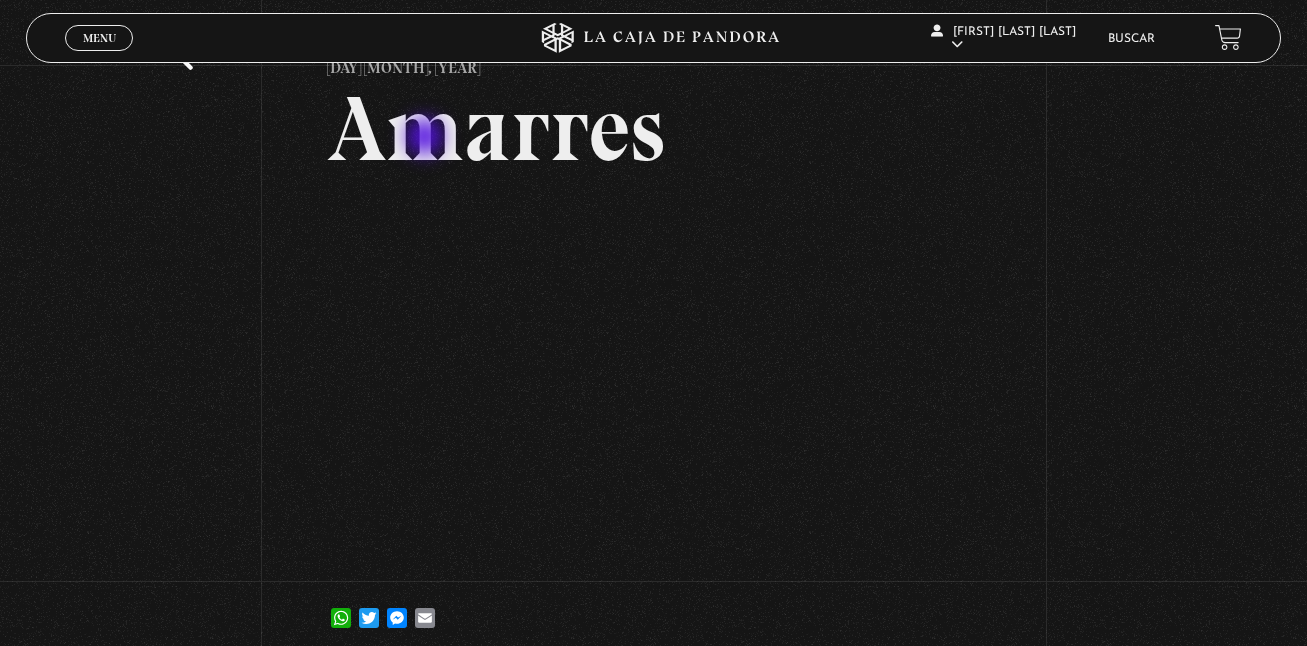 drag, startPoint x: 526, startPoint y: 571, endPoint x: 420, endPoint y: 109, distance: 474.0042 